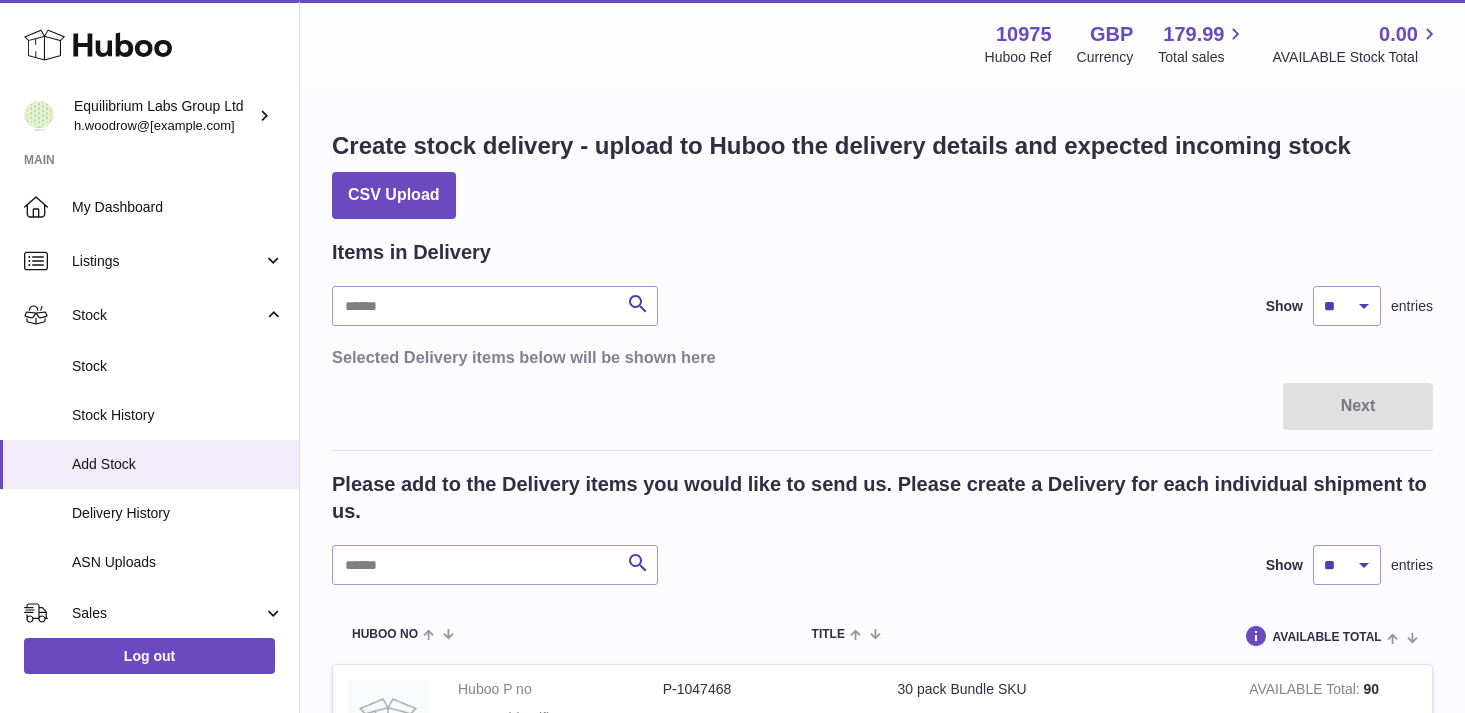 scroll, scrollTop: 0, scrollLeft: 0, axis: both 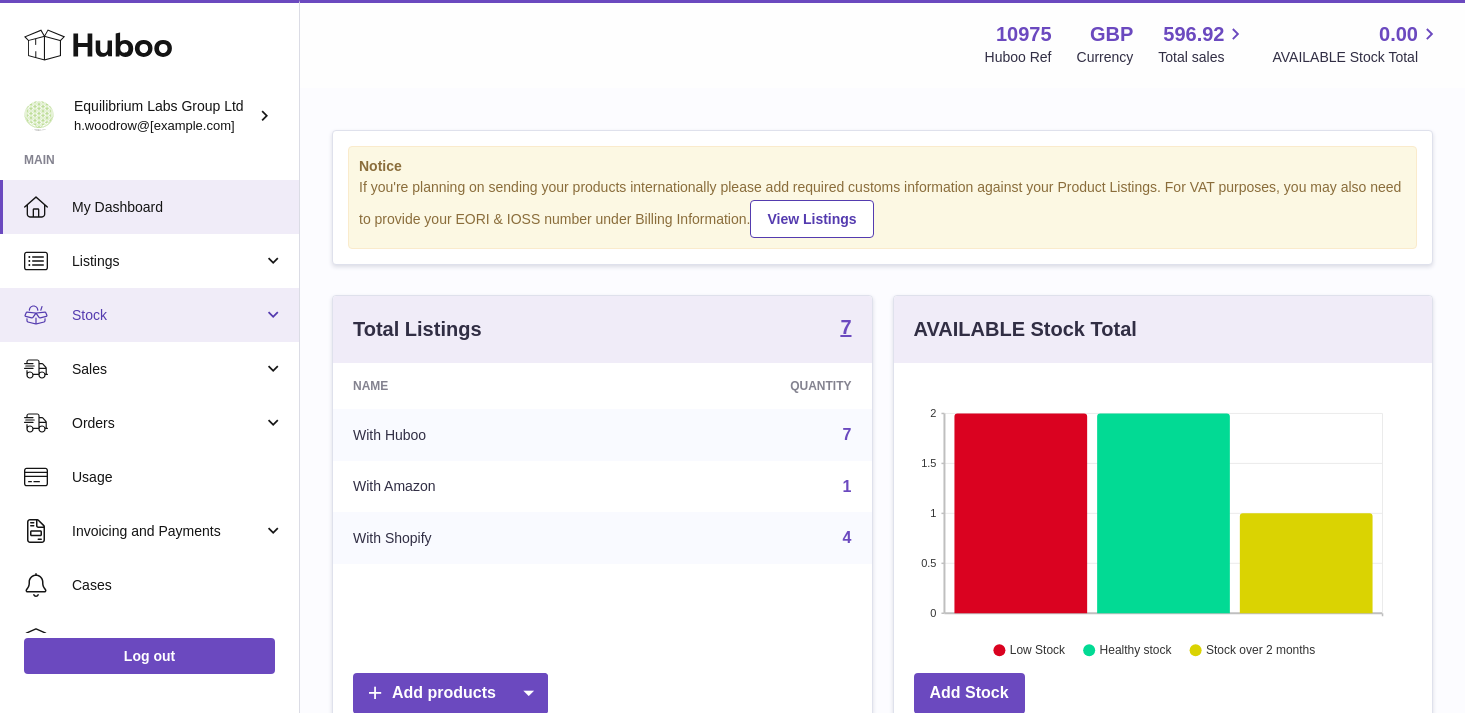 click on "Stock" at bounding box center (167, 315) 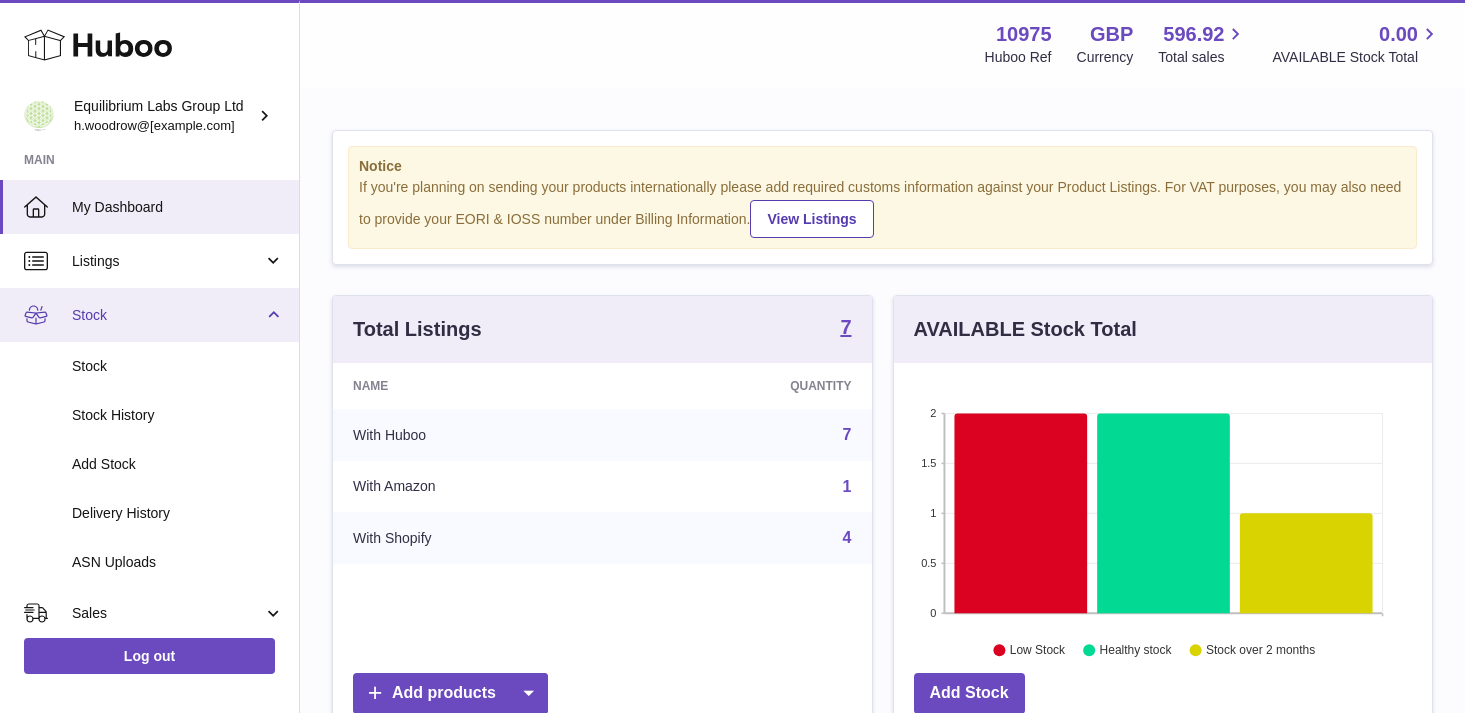 click on "Stock" at bounding box center (149, 315) 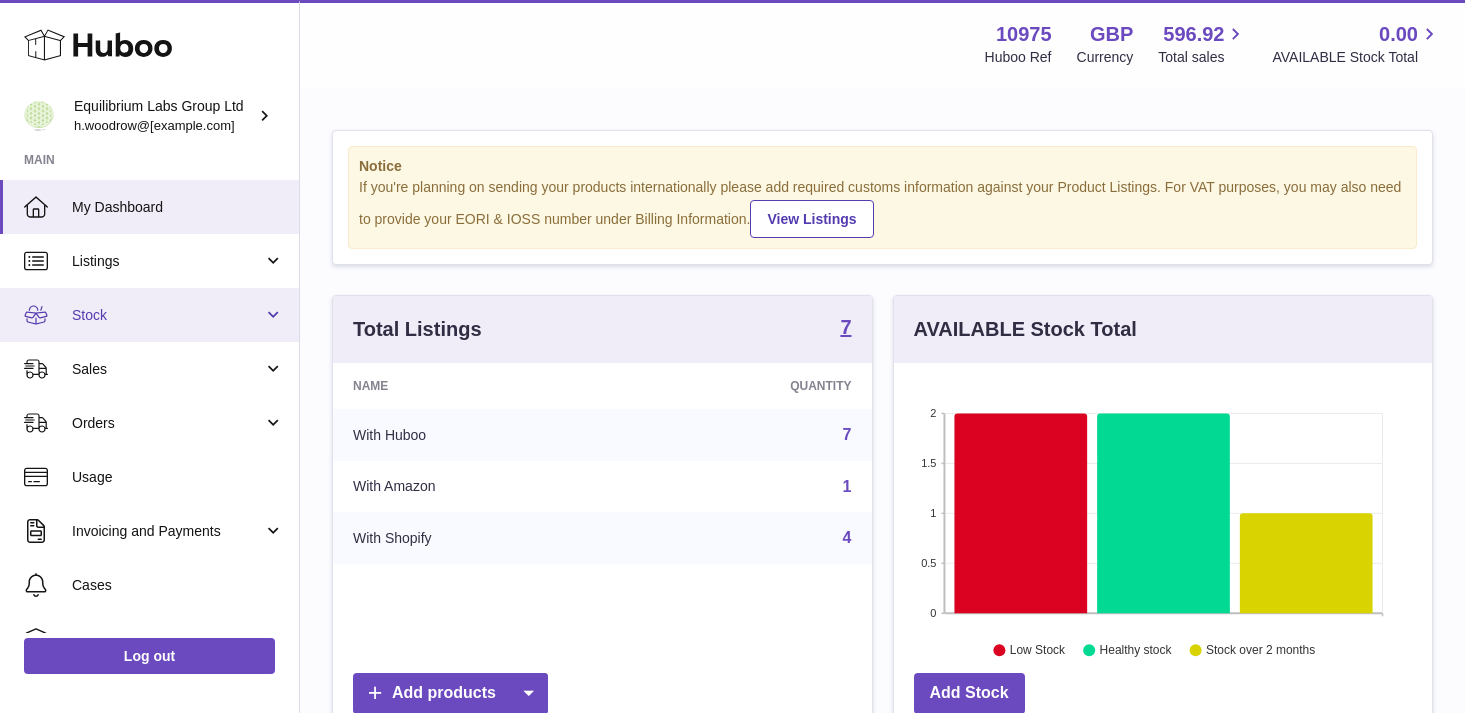 click on "Stock" at bounding box center [167, 315] 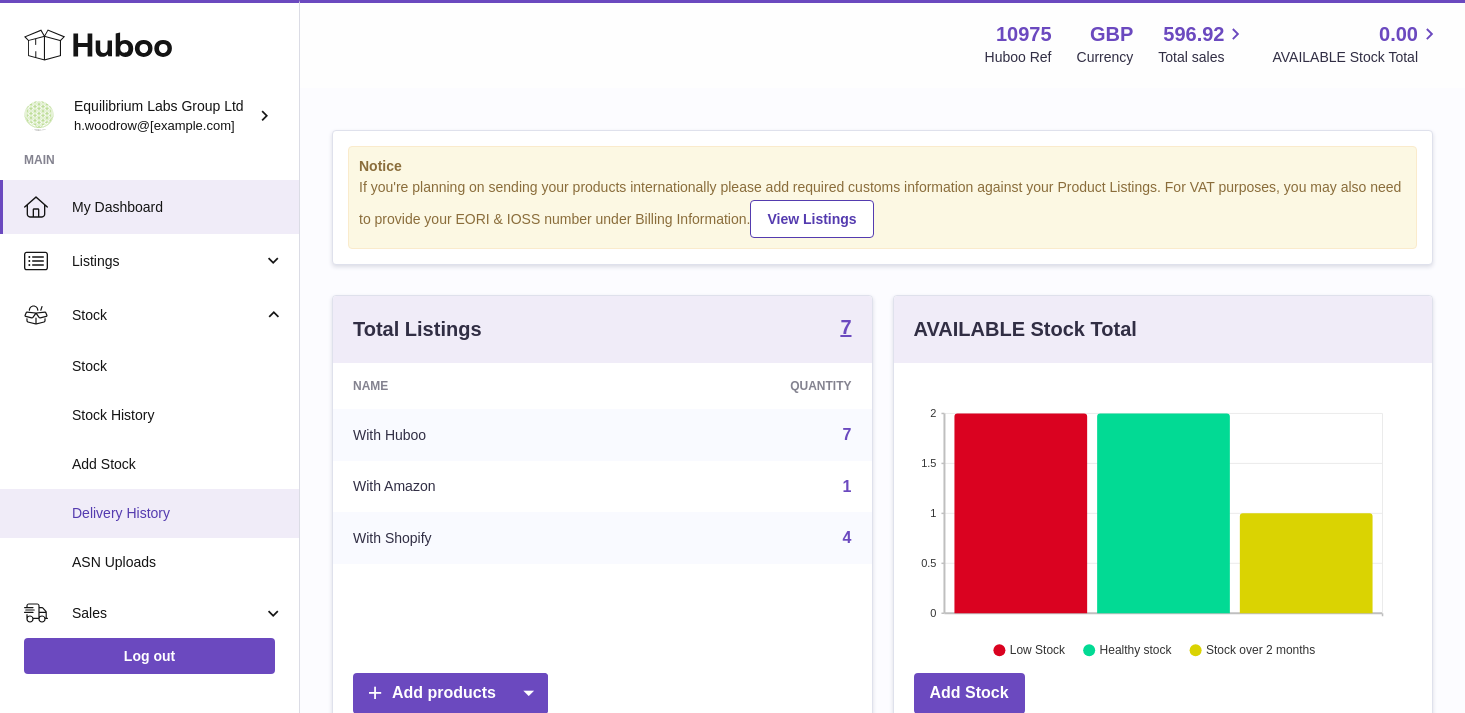 click on "Delivery History" at bounding box center (149, 513) 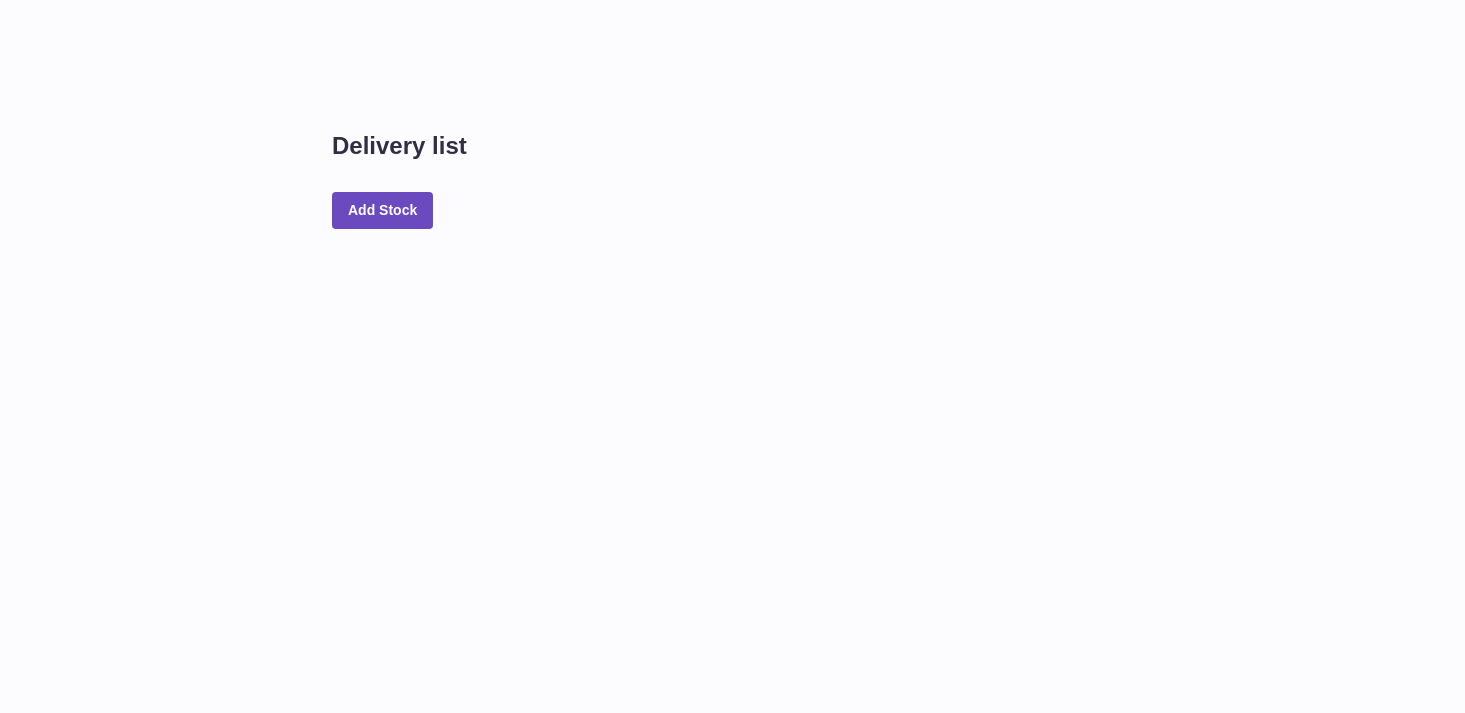 scroll, scrollTop: 0, scrollLeft: 0, axis: both 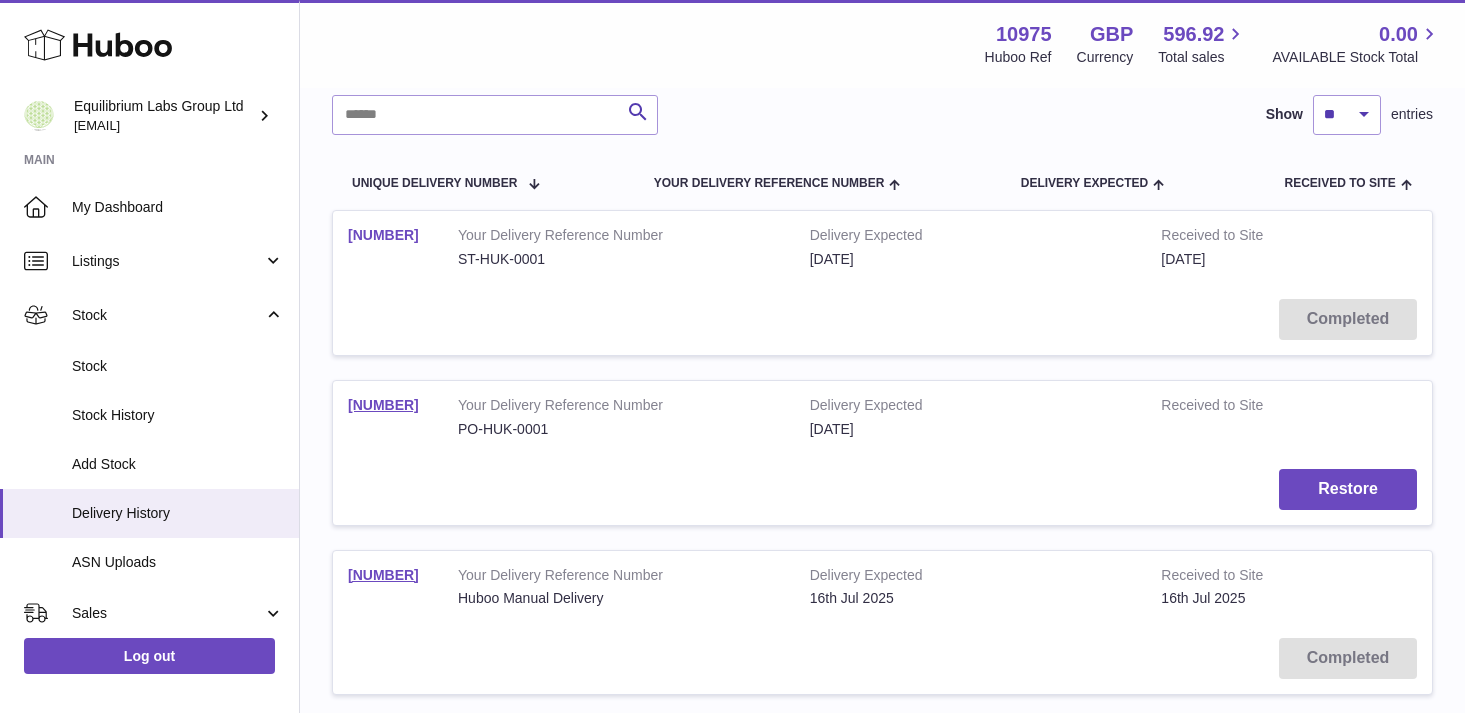 click on "10975-198809" at bounding box center [383, 235] 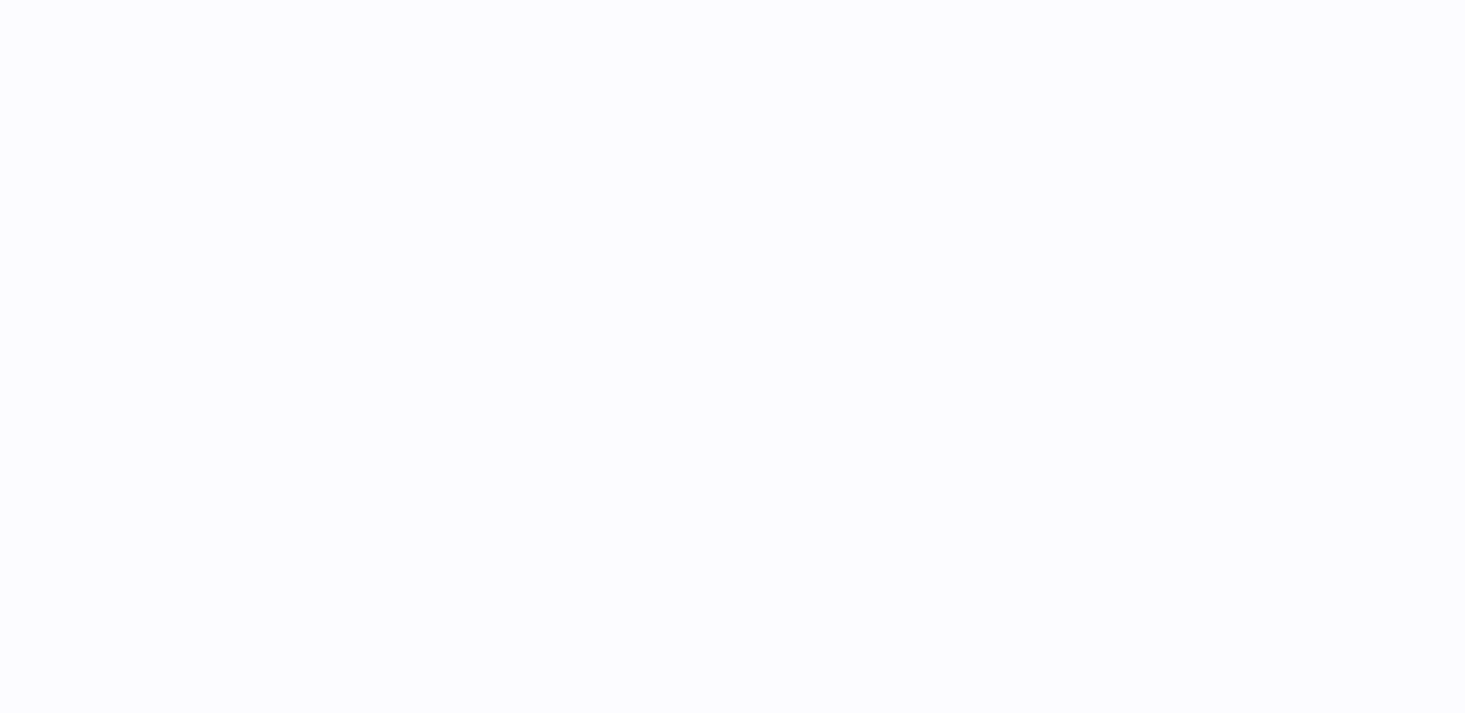 scroll, scrollTop: 0, scrollLeft: 0, axis: both 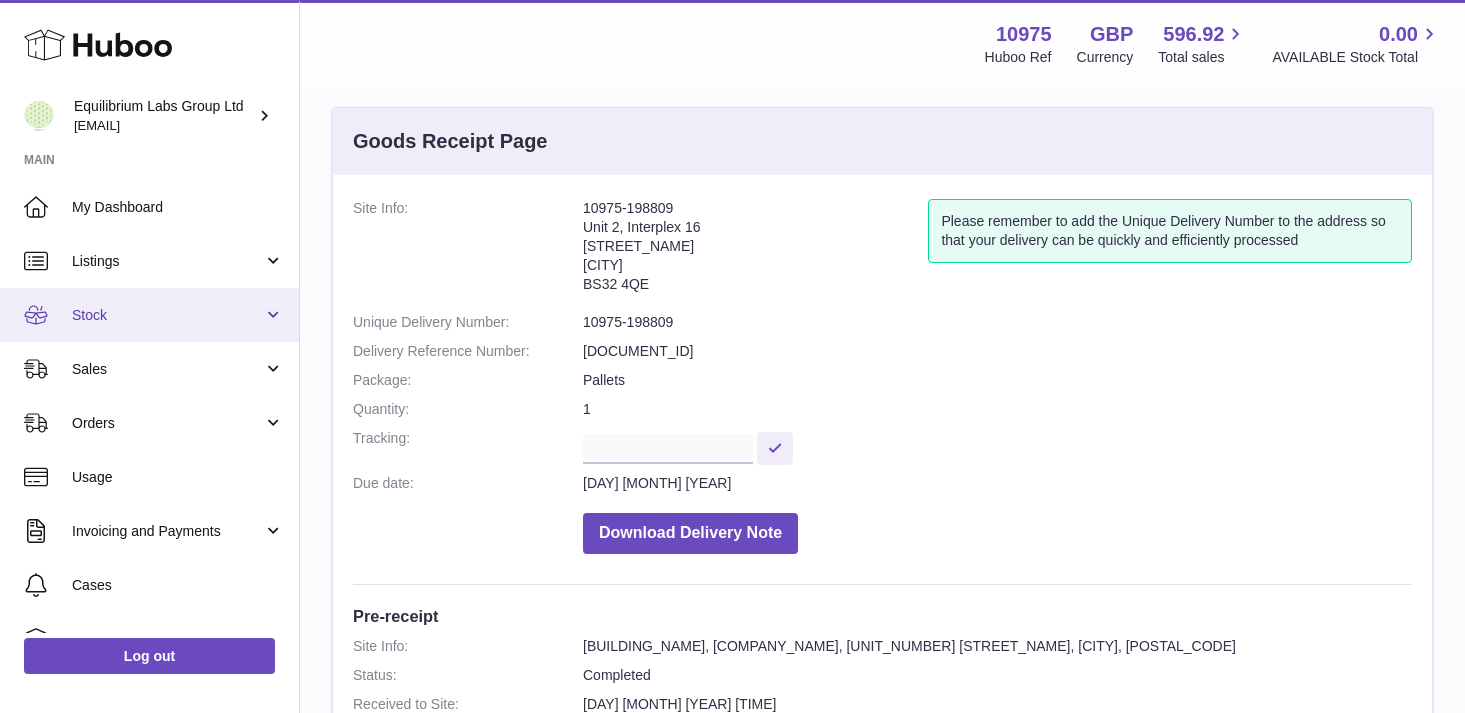 click on "Stock" at bounding box center (149, 315) 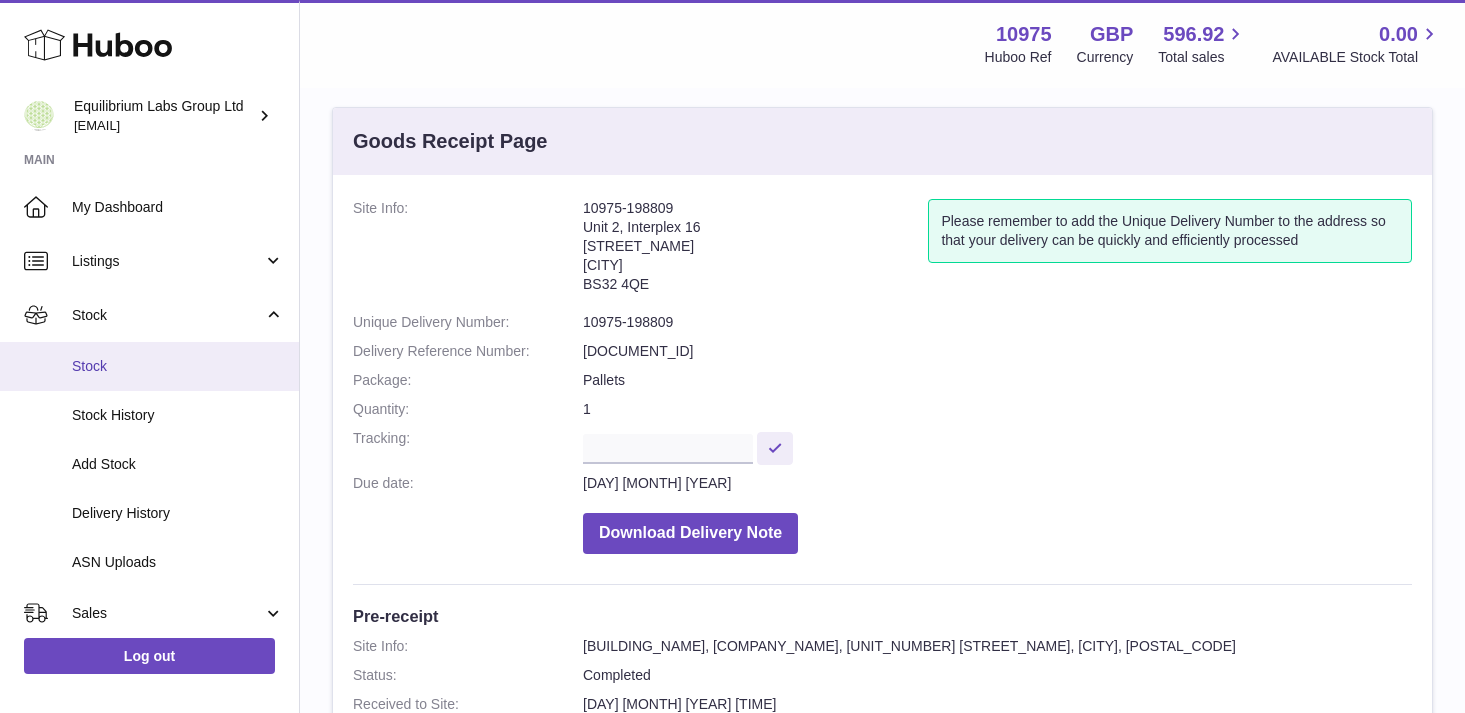click on "Stock" at bounding box center (178, 366) 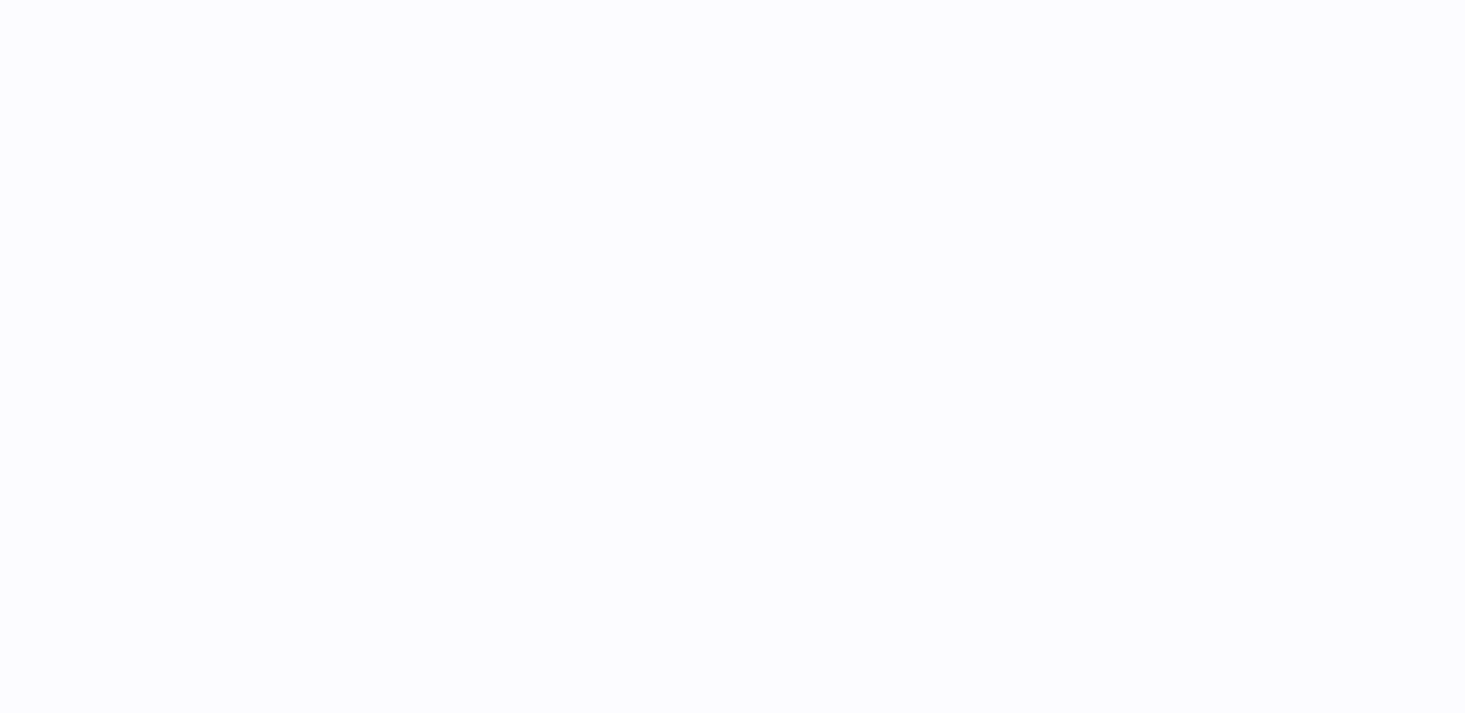 scroll, scrollTop: 0, scrollLeft: 0, axis: both 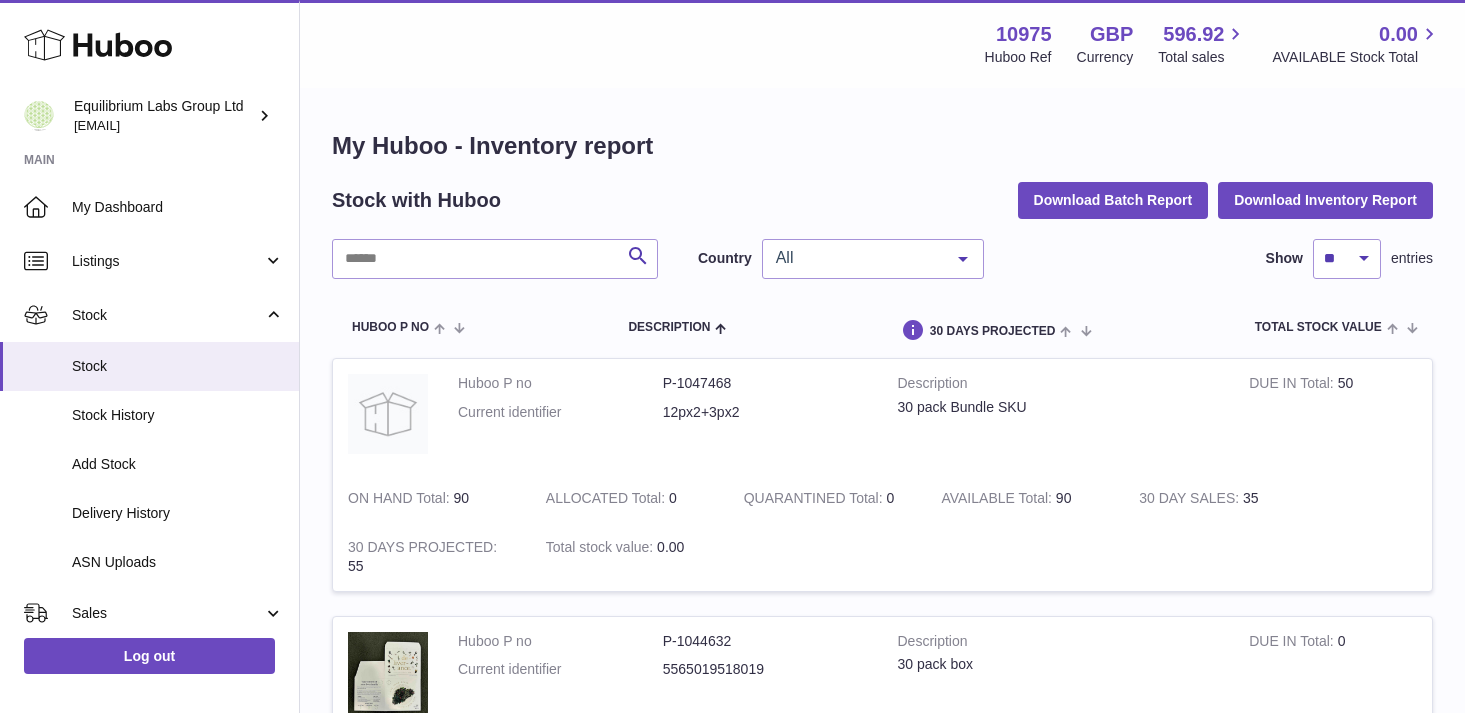 click on "All" at bounding box center (857, 258) 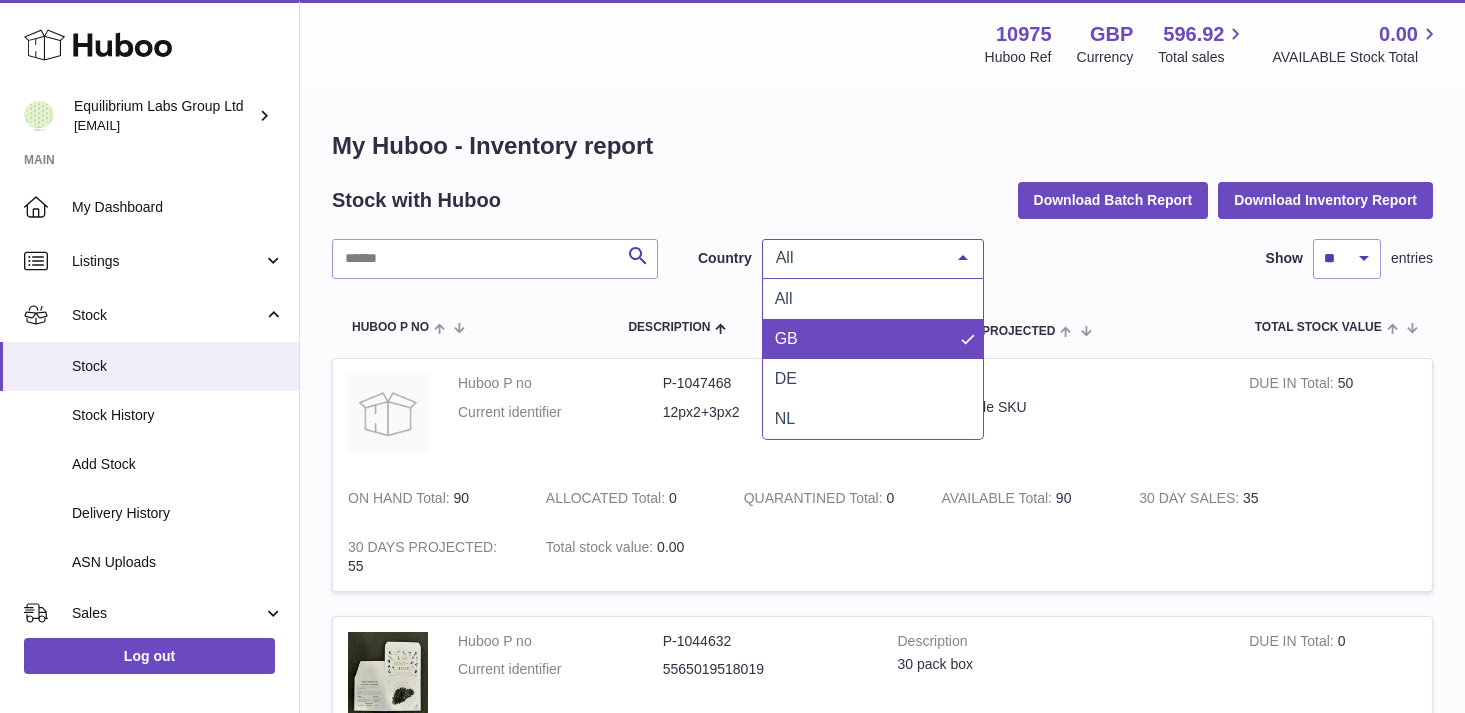 click on "GB" at bounding box center [873, 339] 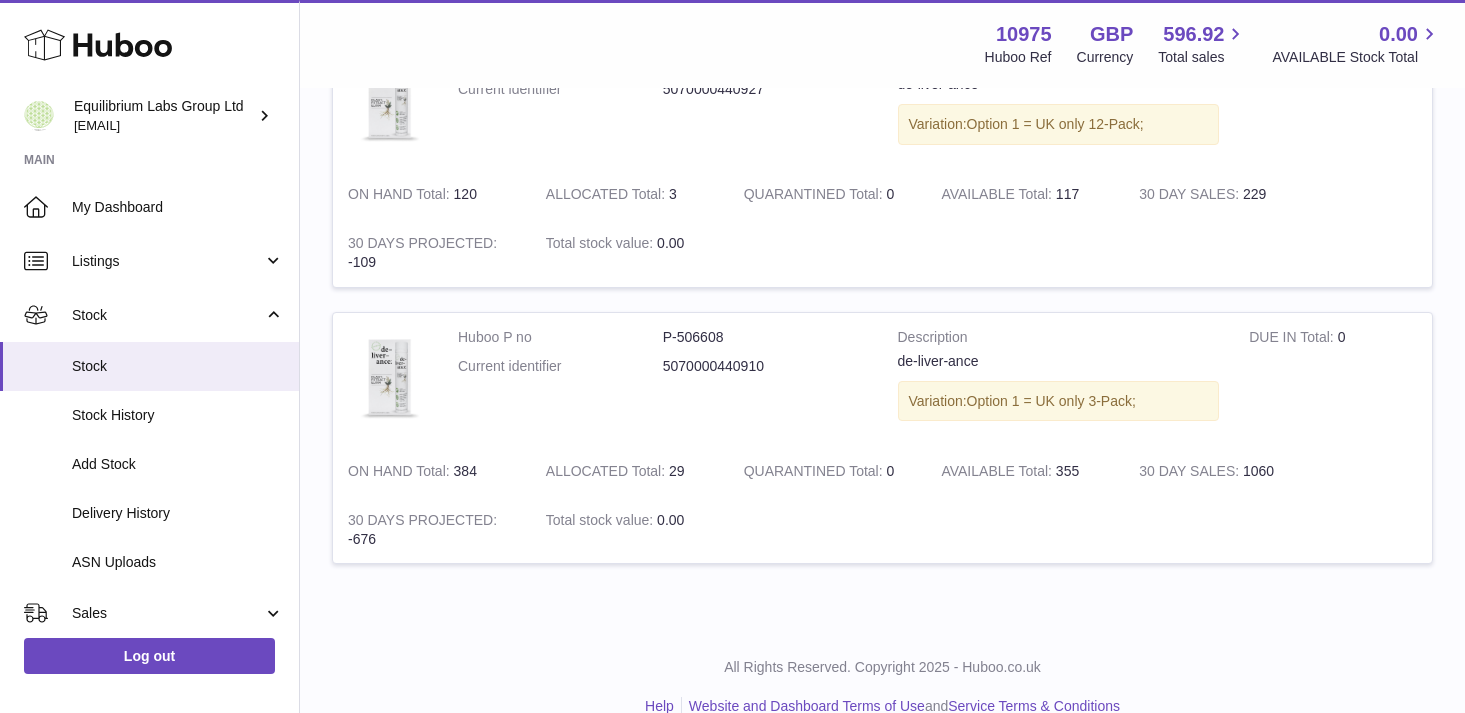 scroll, scrollTop: 1076, scrollLeft: 0, axis: vertical 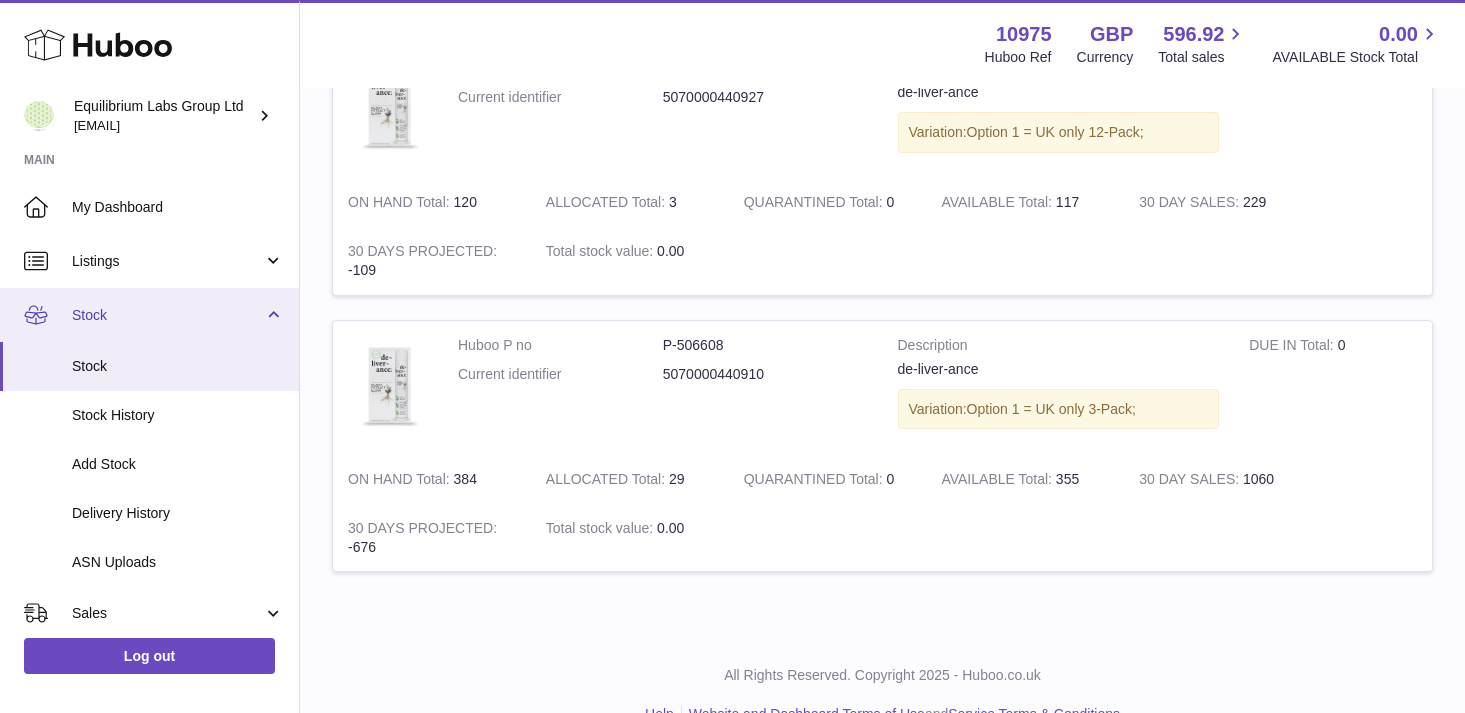 click on "Stock" at bounding box center (167, 315) 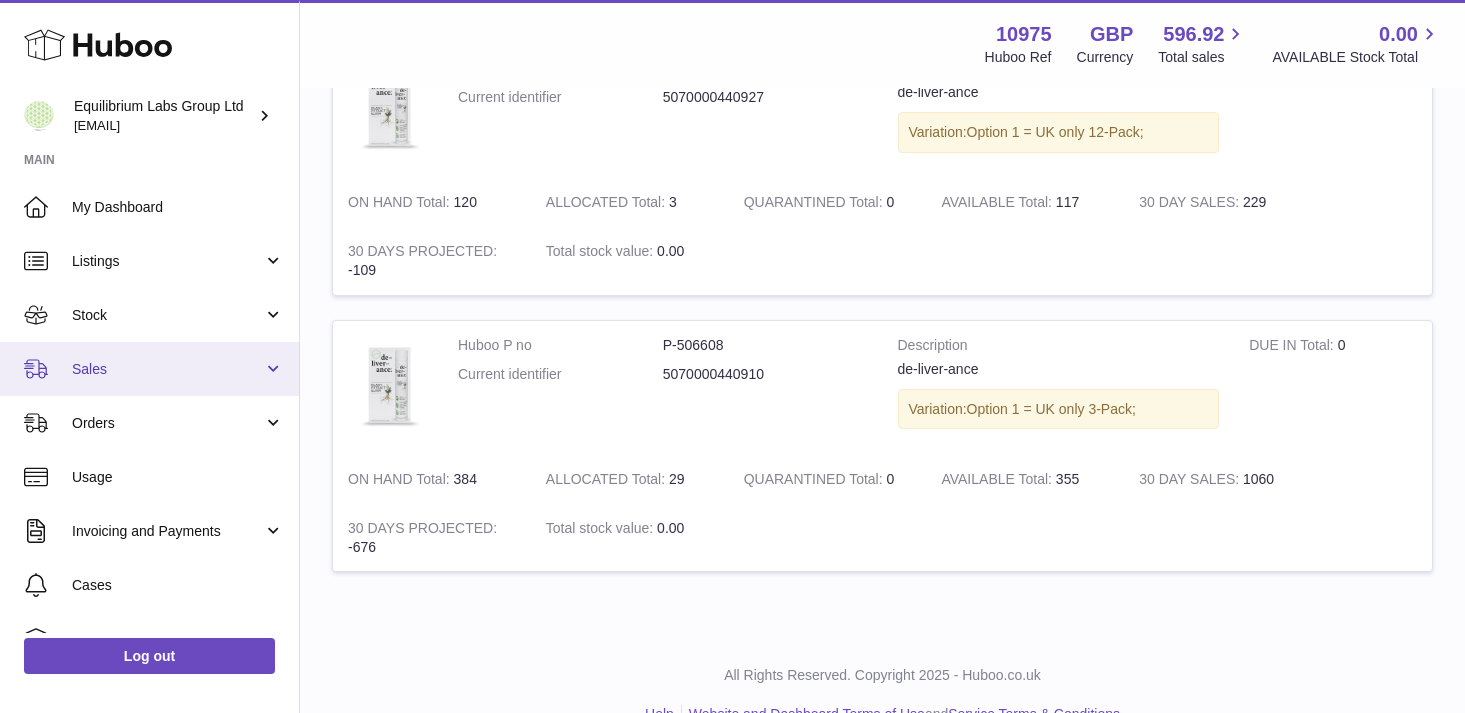 click on "Sales" at bounding box center (167, 369) 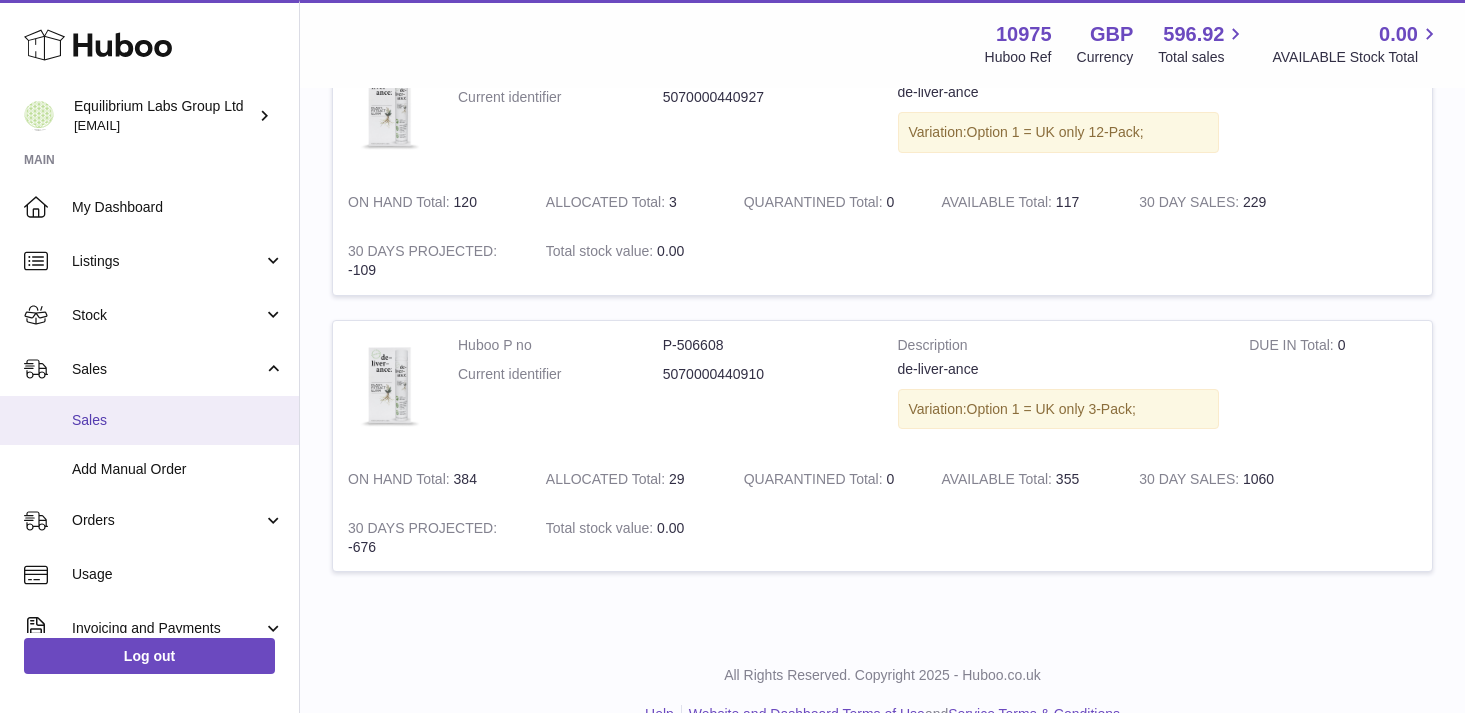 click on "Sales" at bounding box center [178, 420] 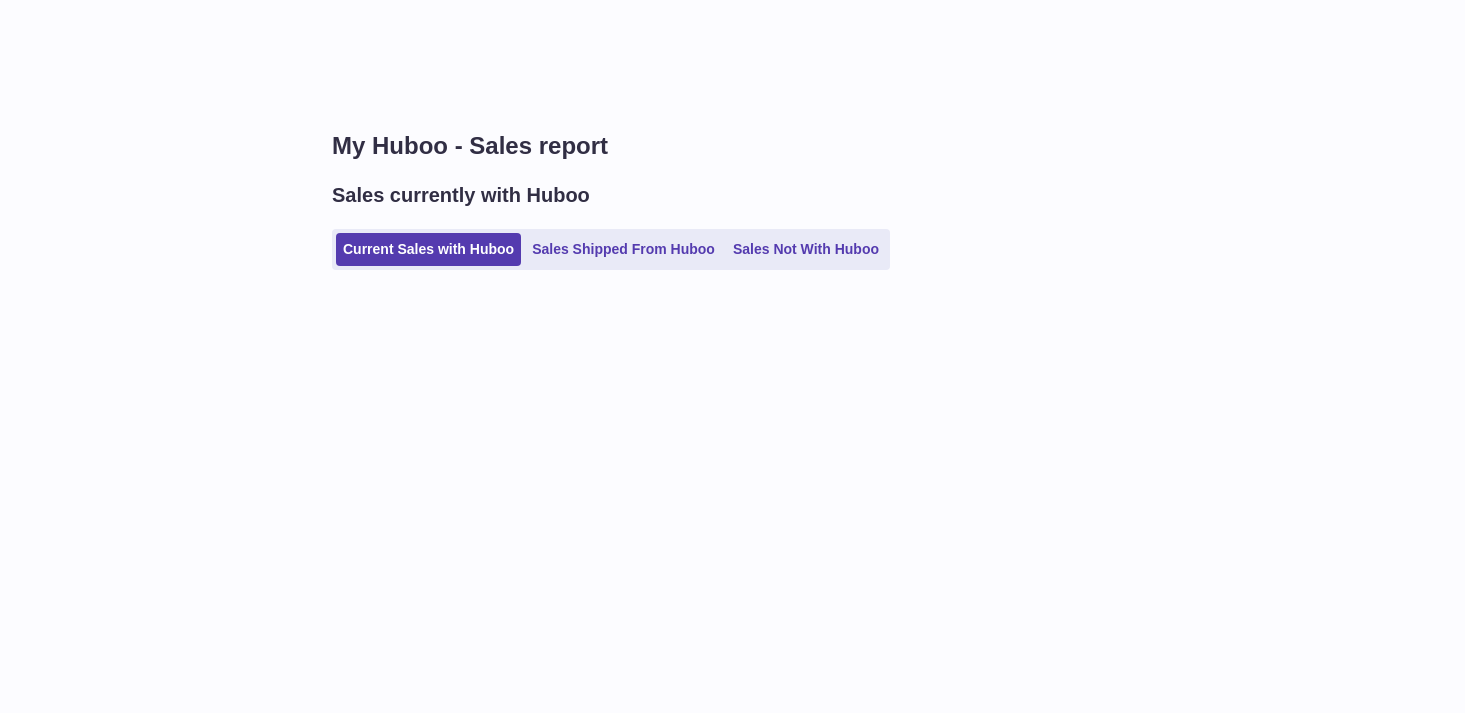 scroll, scrollTop: 0, scrollLeft: 0, axis: both 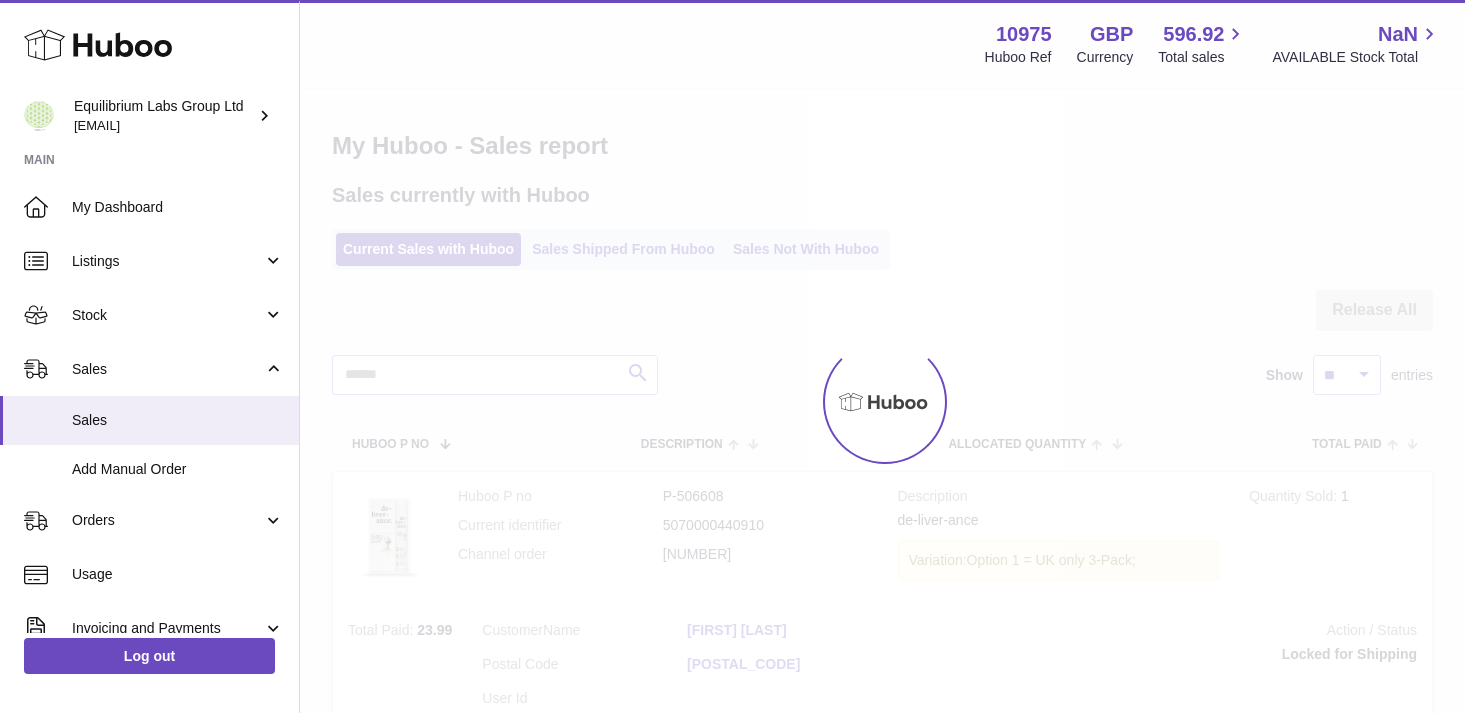 click at bounding box center (882, 401) 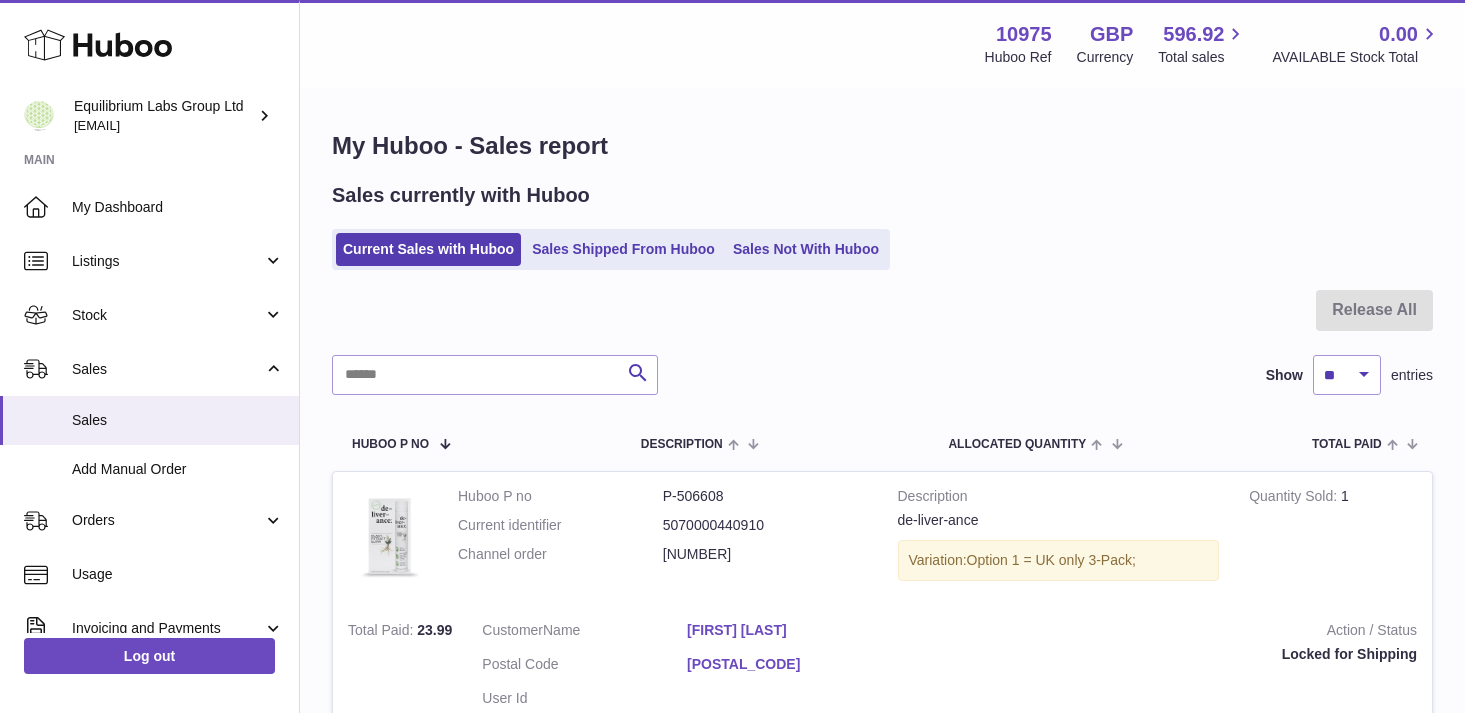 click on "Sales Not With Huboo" at bounding box center [806, 249] 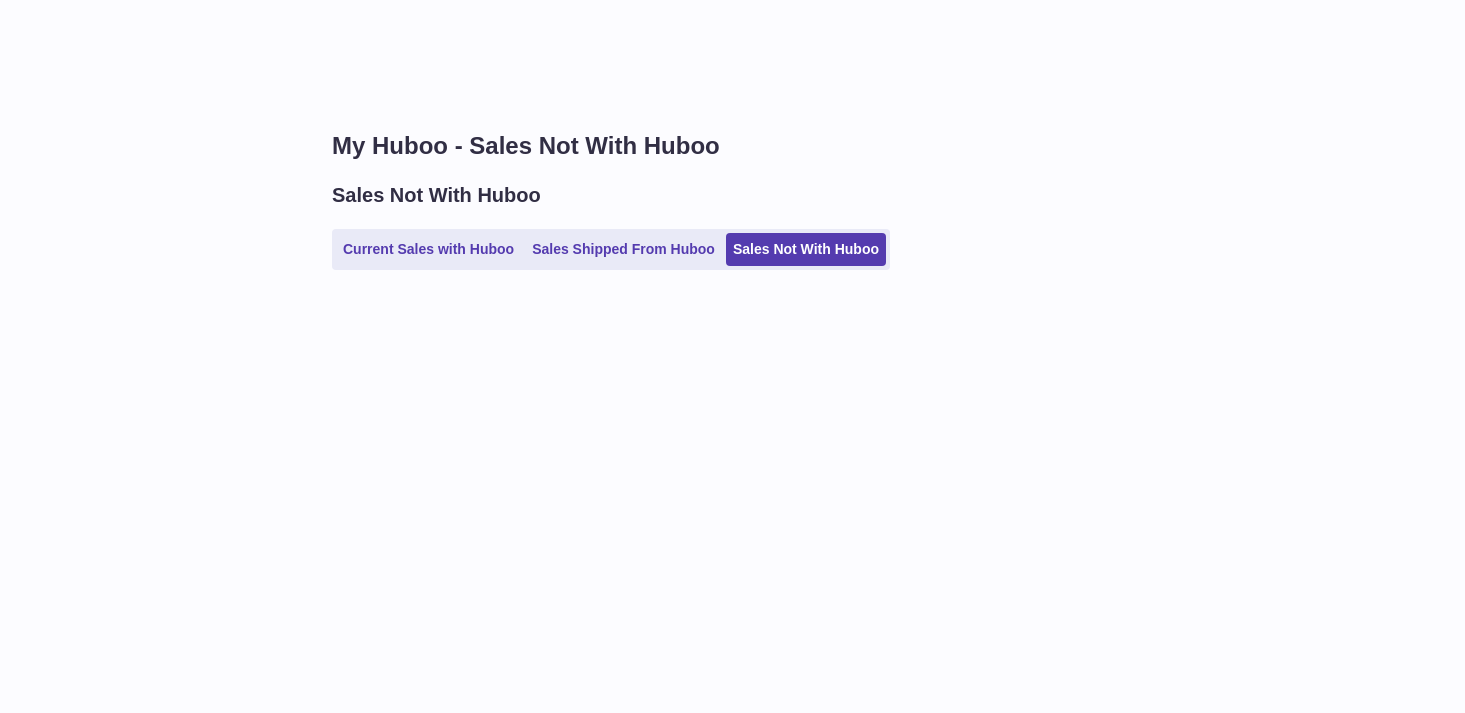 scroll, scrollTop: 0, scrollLeft: 0, axis: both 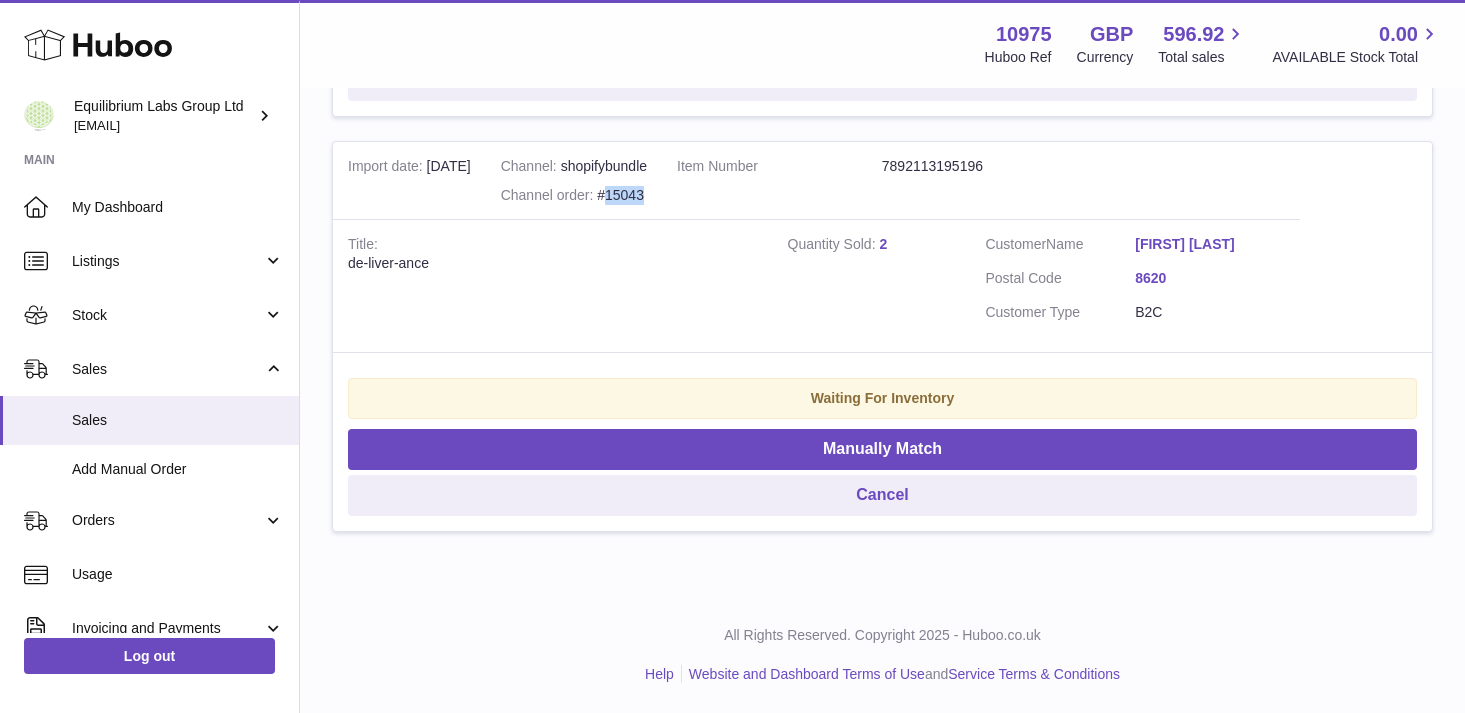 drag, startPoint x: 657, startPoint y: 190, endPoint x: 613, endPoint y: 200, distance: 45.122055 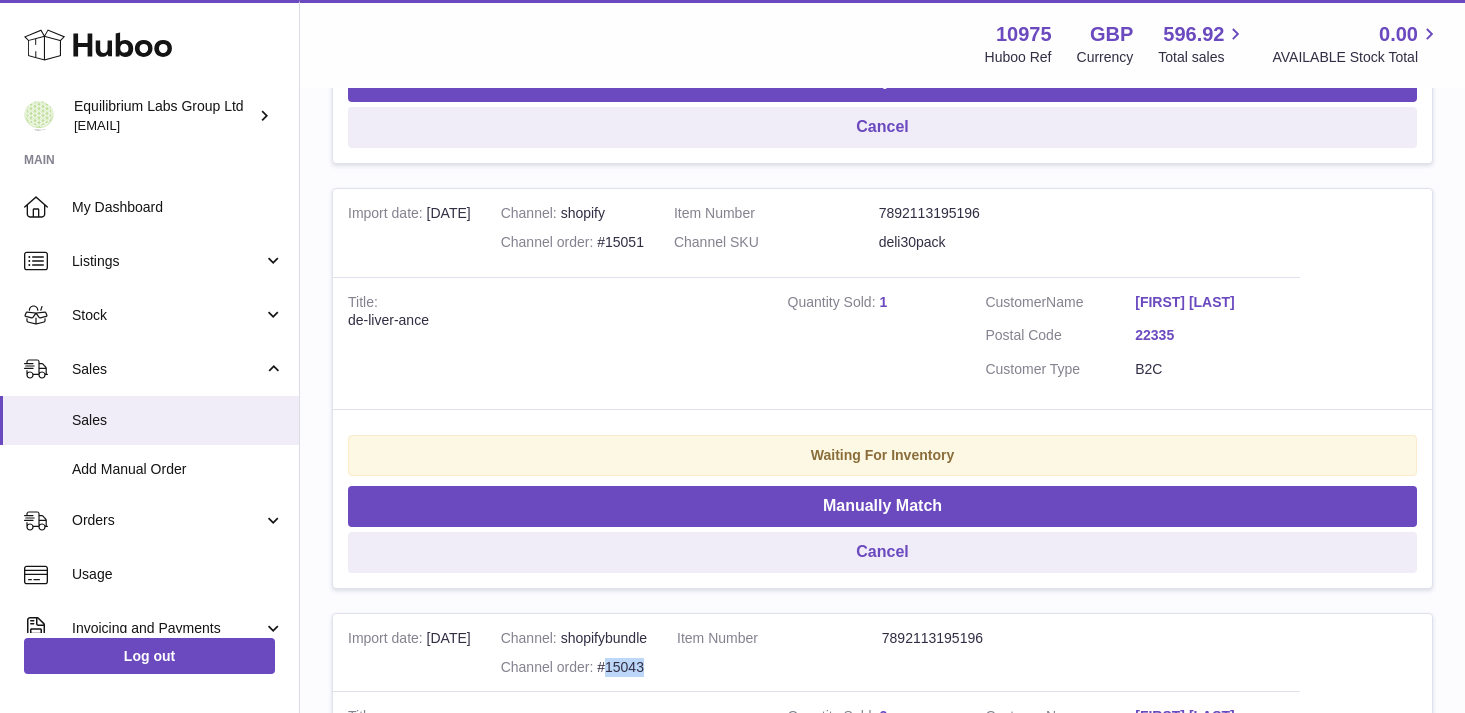 scroll, scrollTop: 733, scrollLeft: 0, axis: vertical 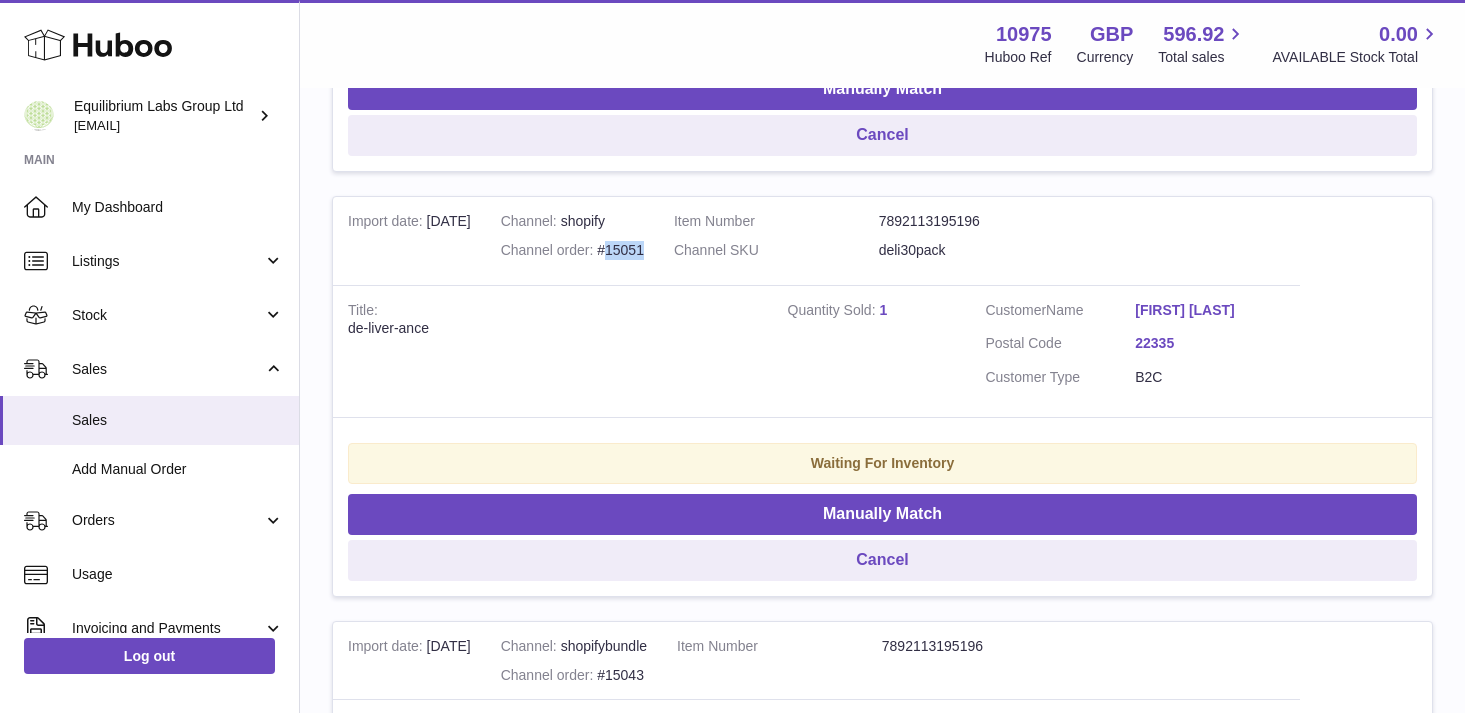 drag, startPoint x: 653, startPoint y: 250, endPoint x: 611, endPoint y: 253, distance: 42.107006 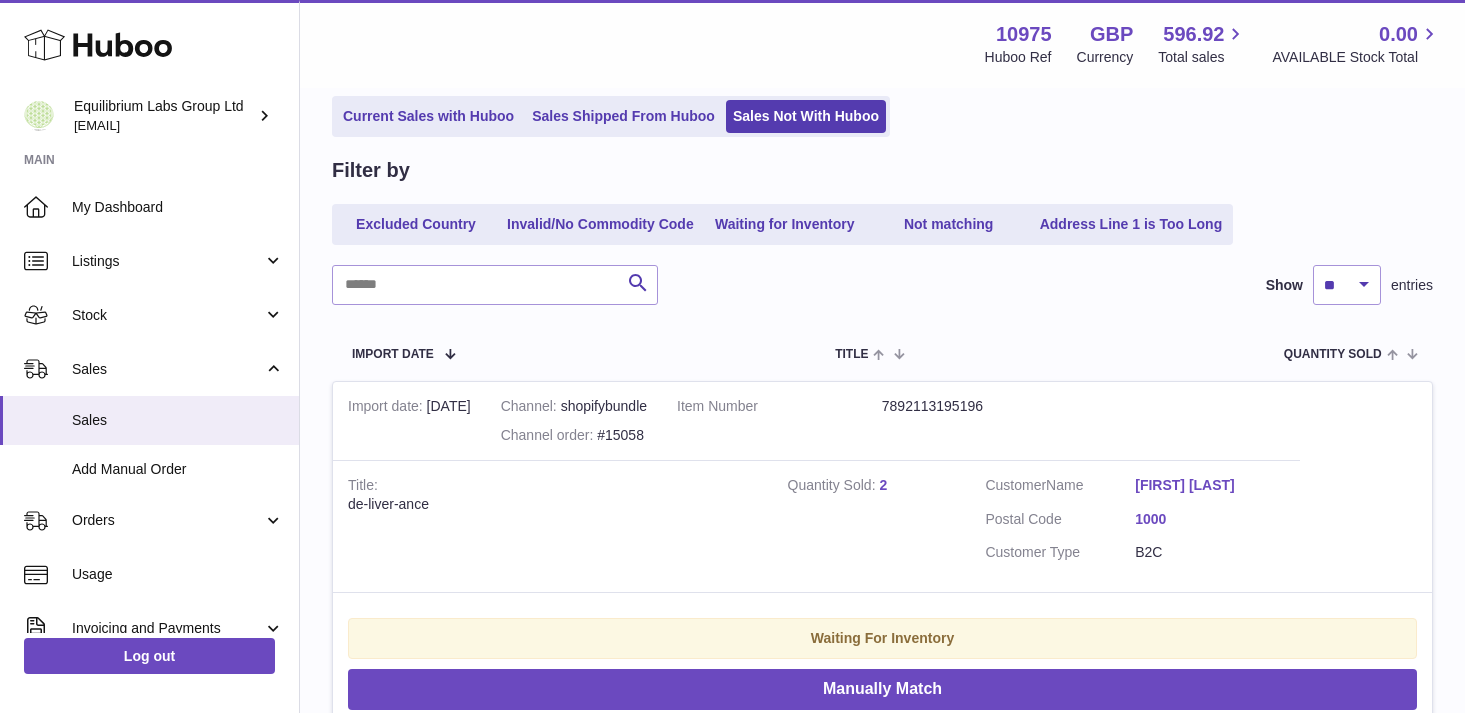 scroll, scrollTop: 109, scrollLeft: 0, axis: vertical 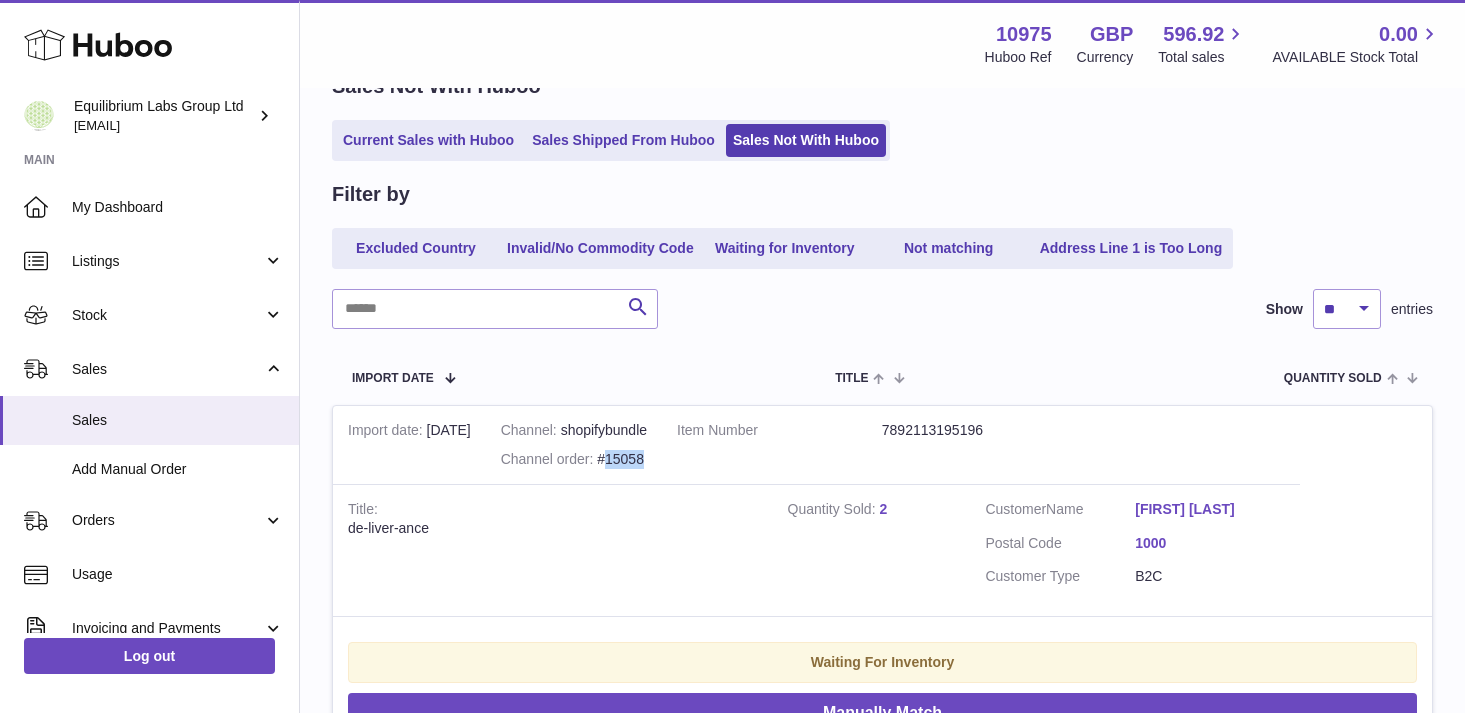 drag, startPoint x: 660, startPoint y: 461, endPoint x: 611, endPoint y: 461, distance: 49 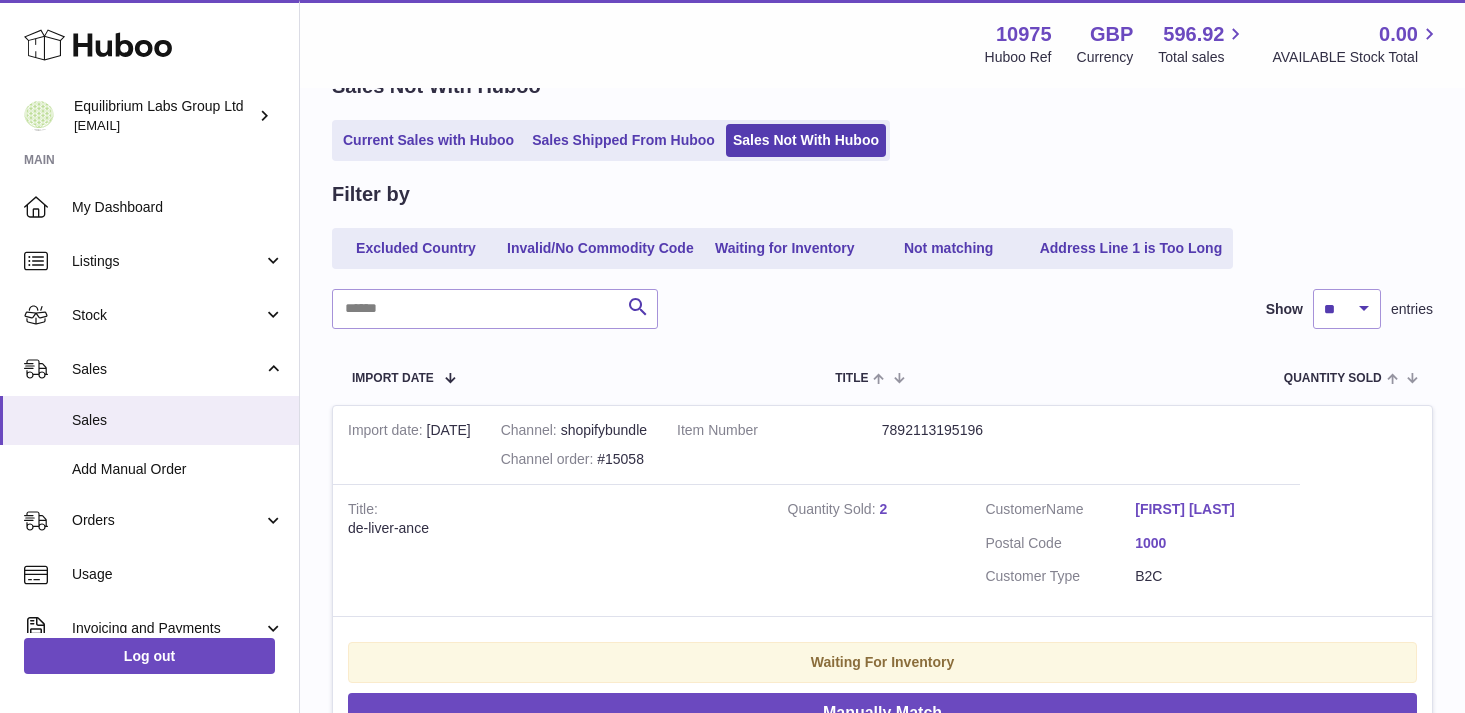 click on "My Huboo - Sales Not With Huboo   Sales Not With Huboo
Current Sales with Huboo
Sales Shipped From Huboo
Sales Not With Huboo
Filter by   Excluded Country Invalid/No Commodity Code Waiting for Inventory Not matching Address Line 1 is Too Long       Search
Show
** ** ** ***
entries
Import date
Channel
Item Number / Channel SKU
Title       Quantity Sold
Customer
Action / Status
Import date 25th Jul
Channel shopifybundle
Channel order #15058
Item Number   7892113195196           Title   de-liver-ance     Quantity Sold
2
Customer  Name   Zala Erjavec   Postal Code   1000   Customer Type   B2C" at bounding box center [882, 840] 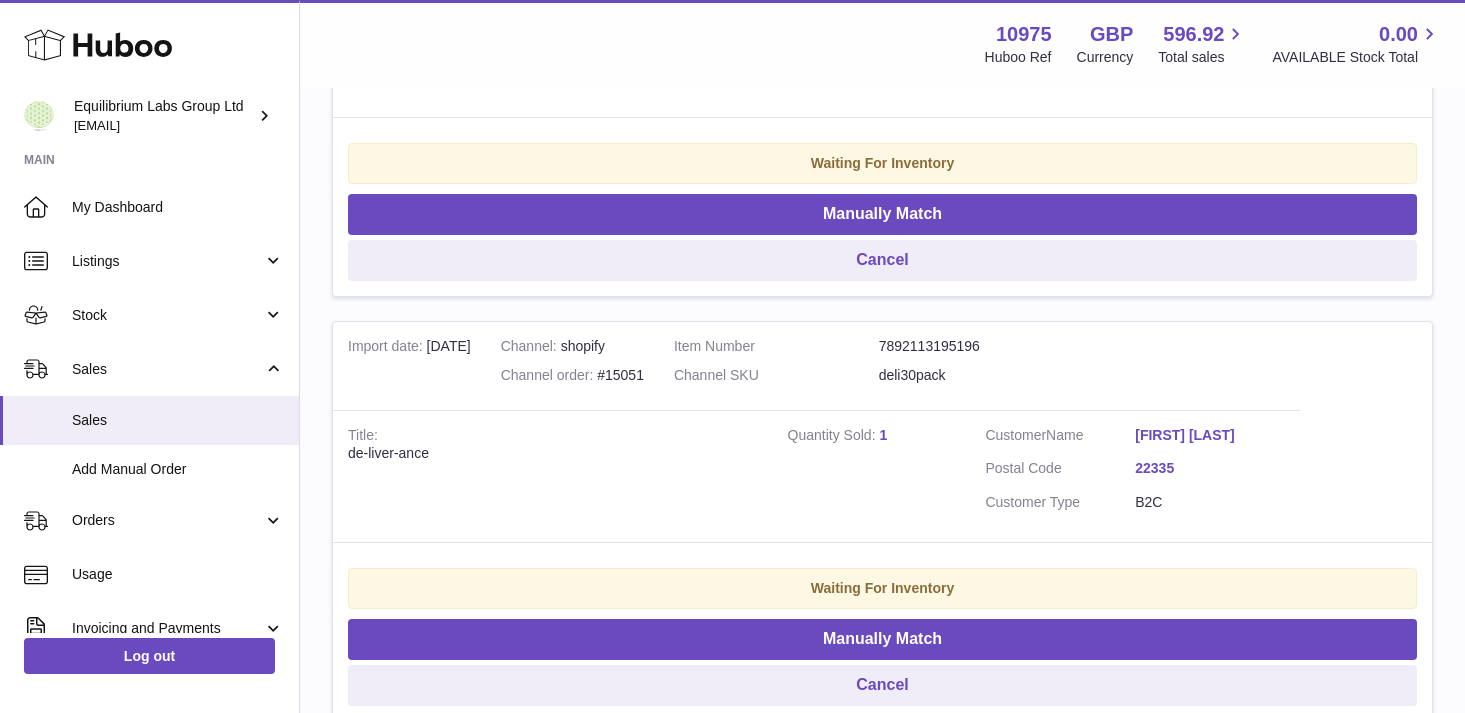 scroll, scrollTop: 0, scrollLeft: 0, axis: both 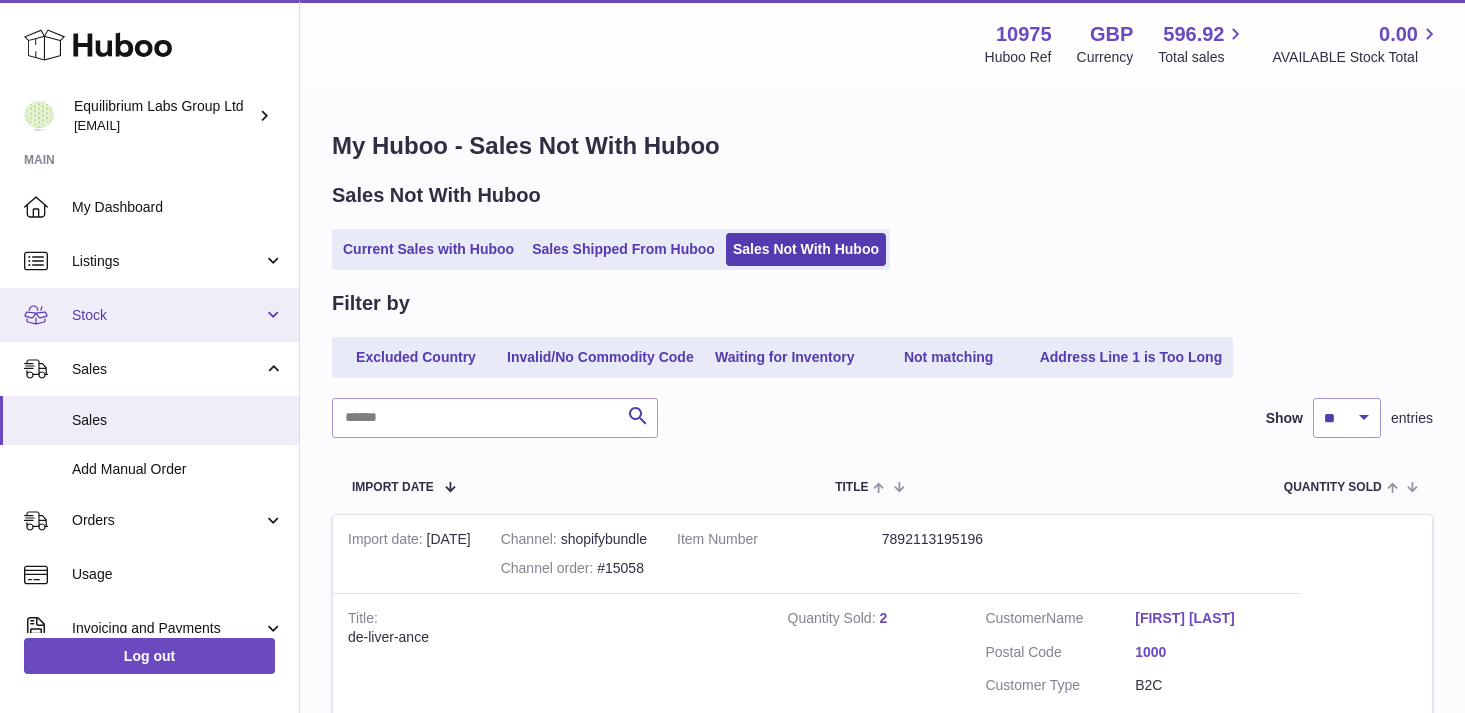 click on "Stock" at bounding box center (167, 315) 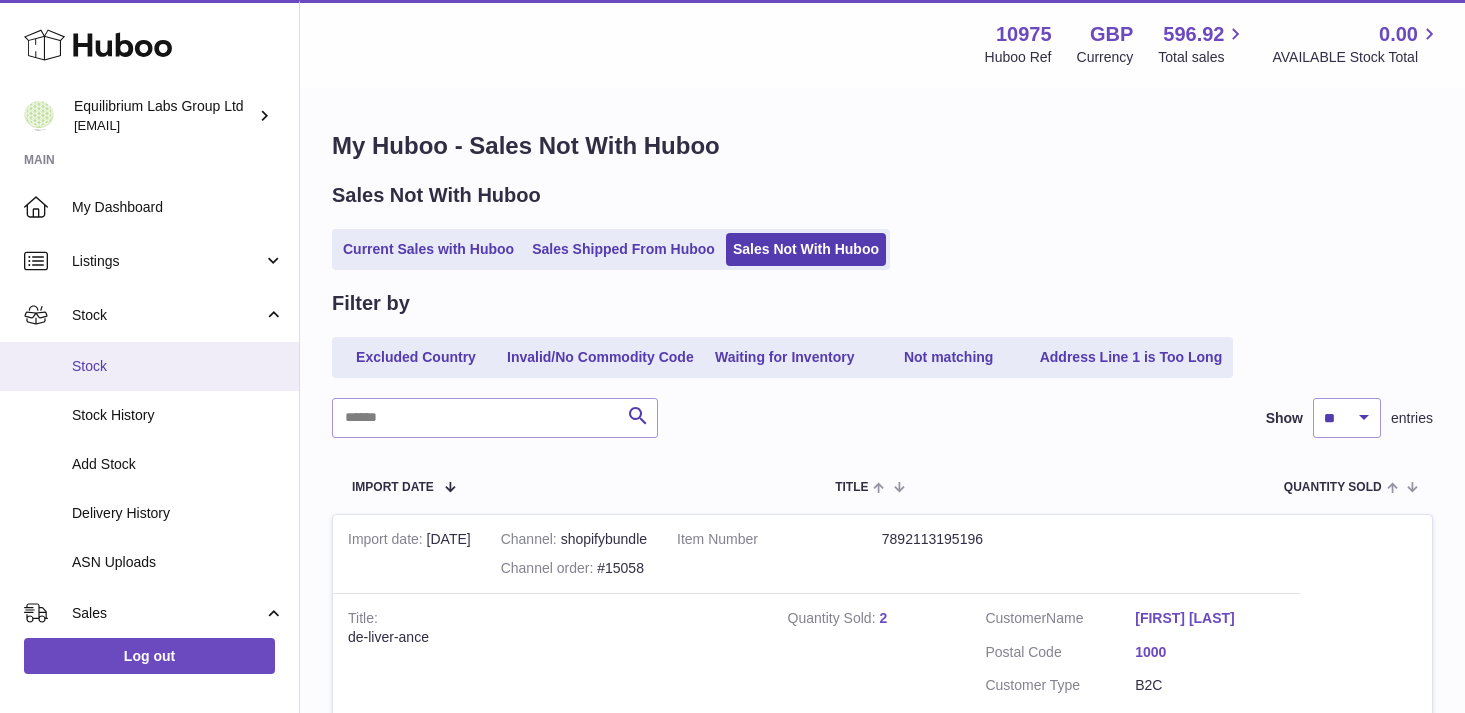 click on "Stock" at bounding box center (178, 366) 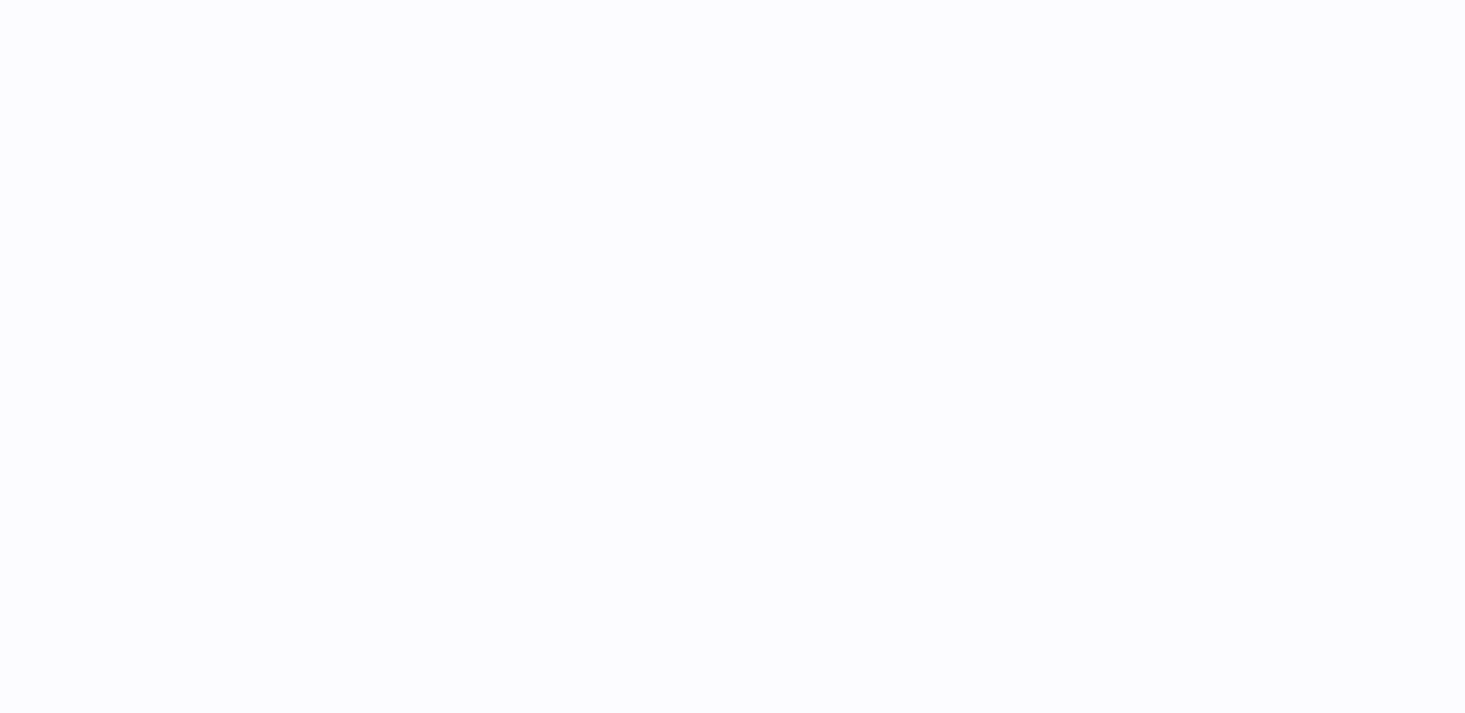 scroll, scrollTop: 0, scrollLeft: 0, axis: both 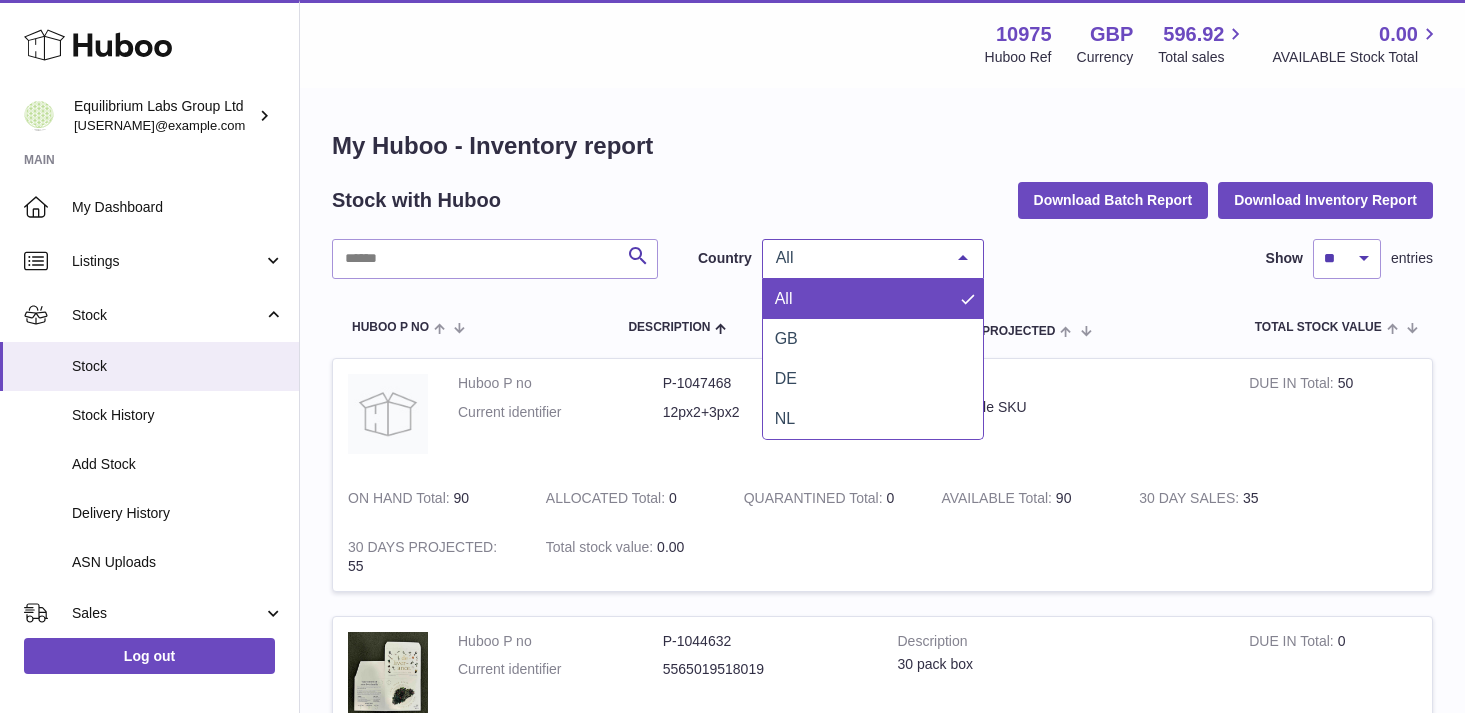 click at bounding box center (963, 259) 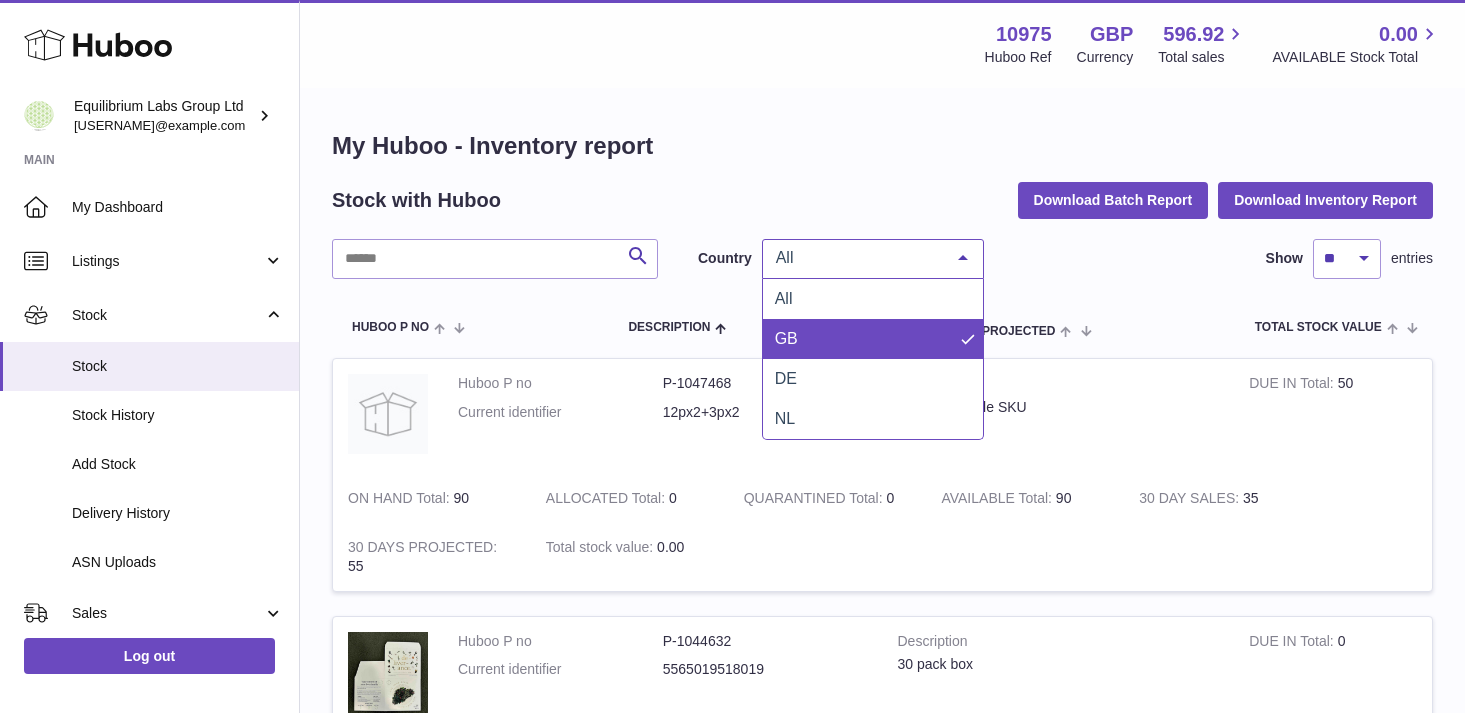 click on "GB" at bounding box center (873, 339) 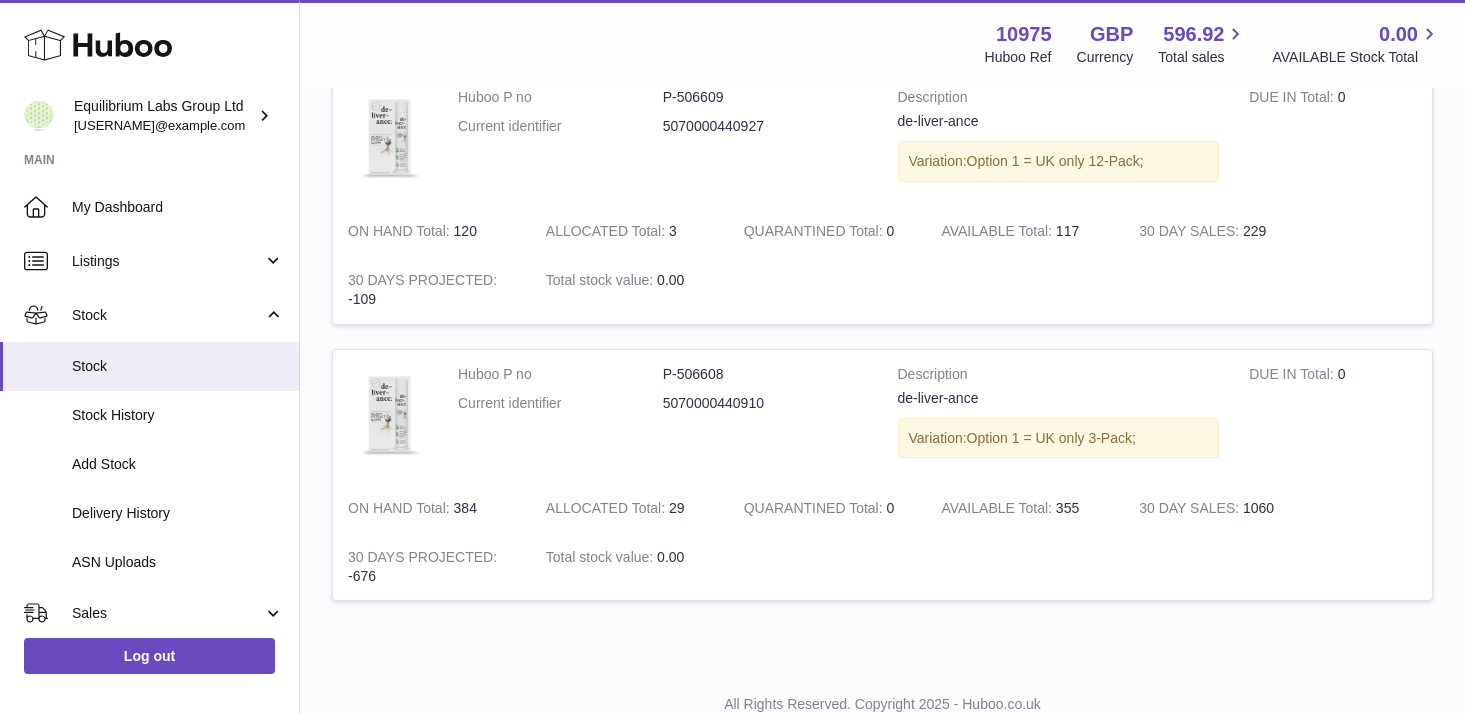 scroll, scrollTop: 1046, scrollLeft: 0, axis: vertical 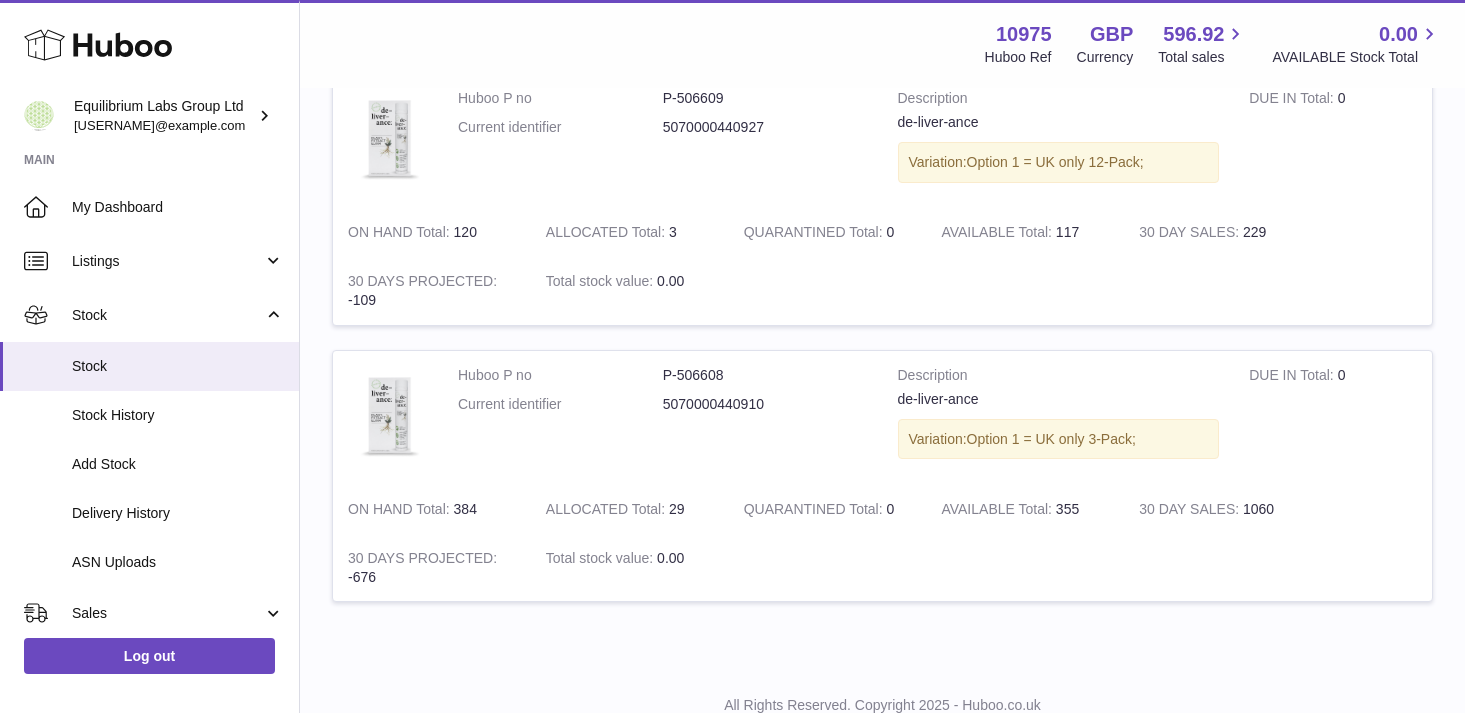 click on "Huboo P no   P-1047468   Current identifier   12px2+3px2       Description   30 pack Bundle SKU     DUE IN Total
0
ON HAND Total
41
ALLOCATED Total
0
QUARANTINED Total
0
AVAILABLE Total
41
30 DAY SALES
34
30 DAYS PROJECTED
7
Total stock value   0.00     Huboo P no   P-1044632   Current identifier   5565019518019       Description   30 pack box     DUE IN Total
0
ON HAND Total
80
ALLOCATED Total
0
QUARANTINED Total
0
AVAILABLE Total
80
30 DAY SALES
0
30 DAYS PROJECTED
80
Total stock value   0.00     Huboo P no   P-962128   Current identifier   5065019518002       Description   Single deli30pack de-liver-ance     DUE IN Total
0" at bounding box center [882, -31] 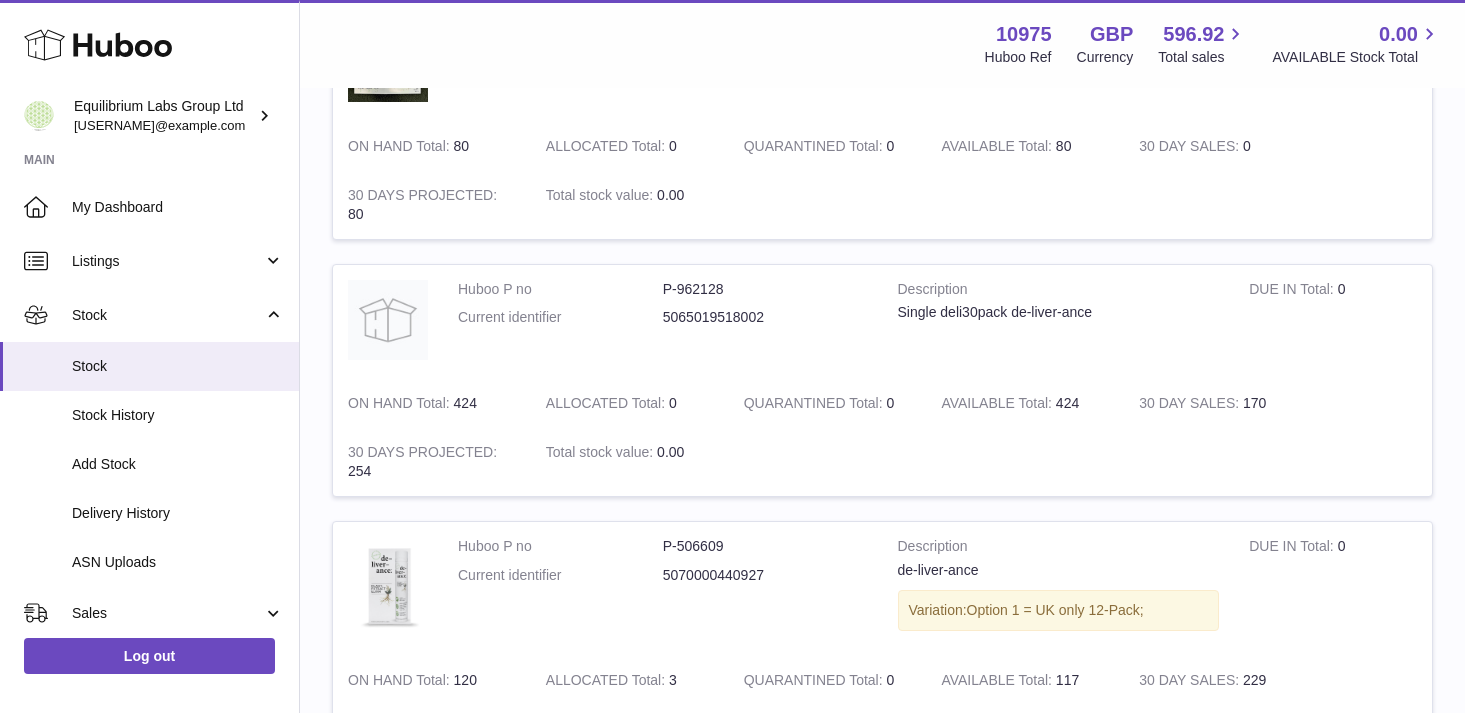 scroll, scrollTop: 560, scrollLeft: 0, axis: vertical 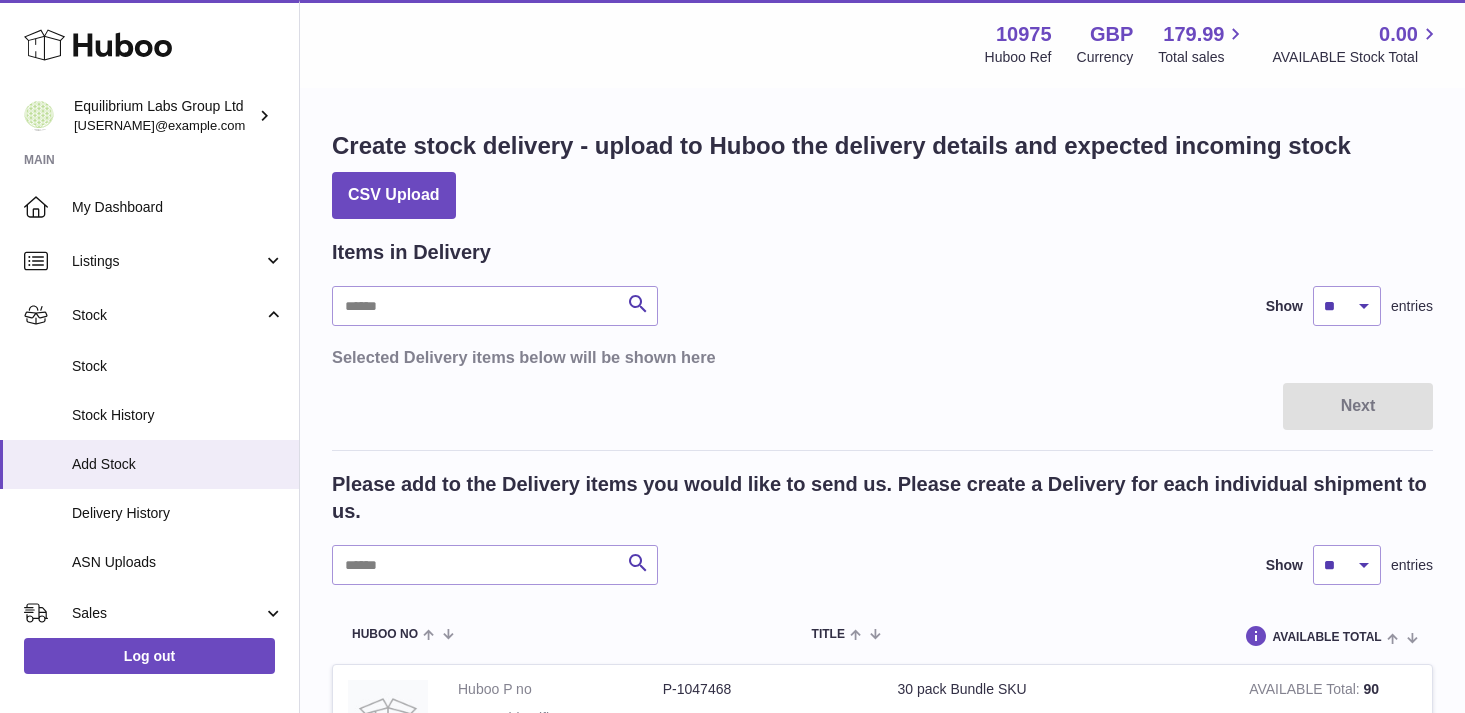 click on "Items in Delivery" at bounding box center (882, 252) 